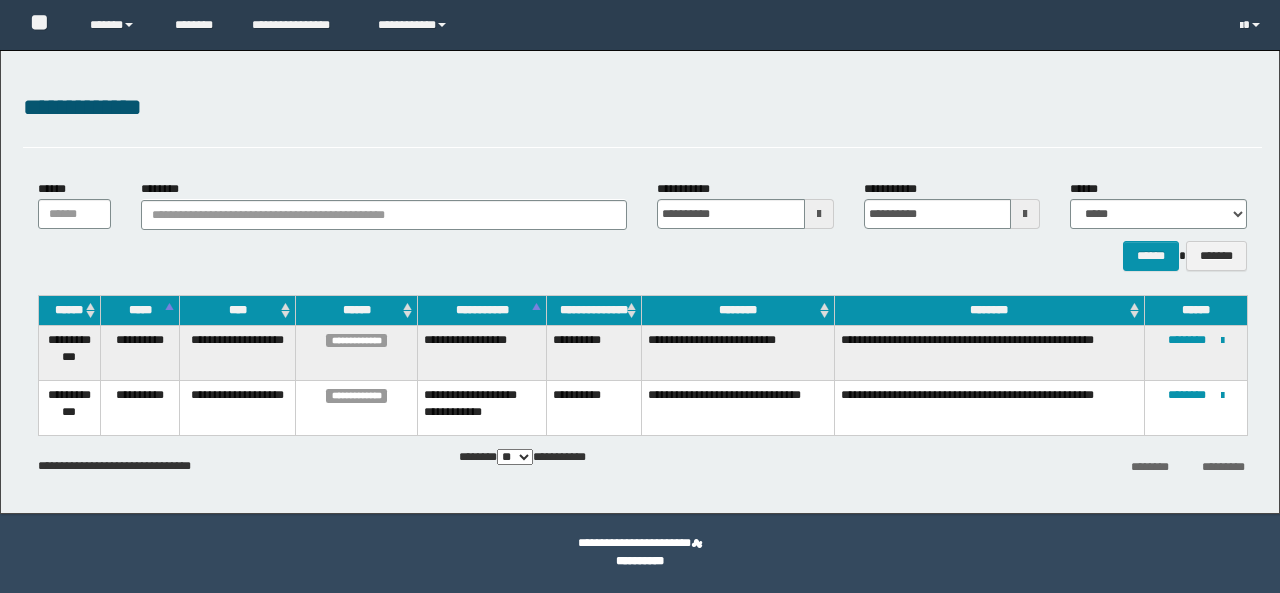 scroll, scrollTop: 0, scrollLeft: 0, axis: both 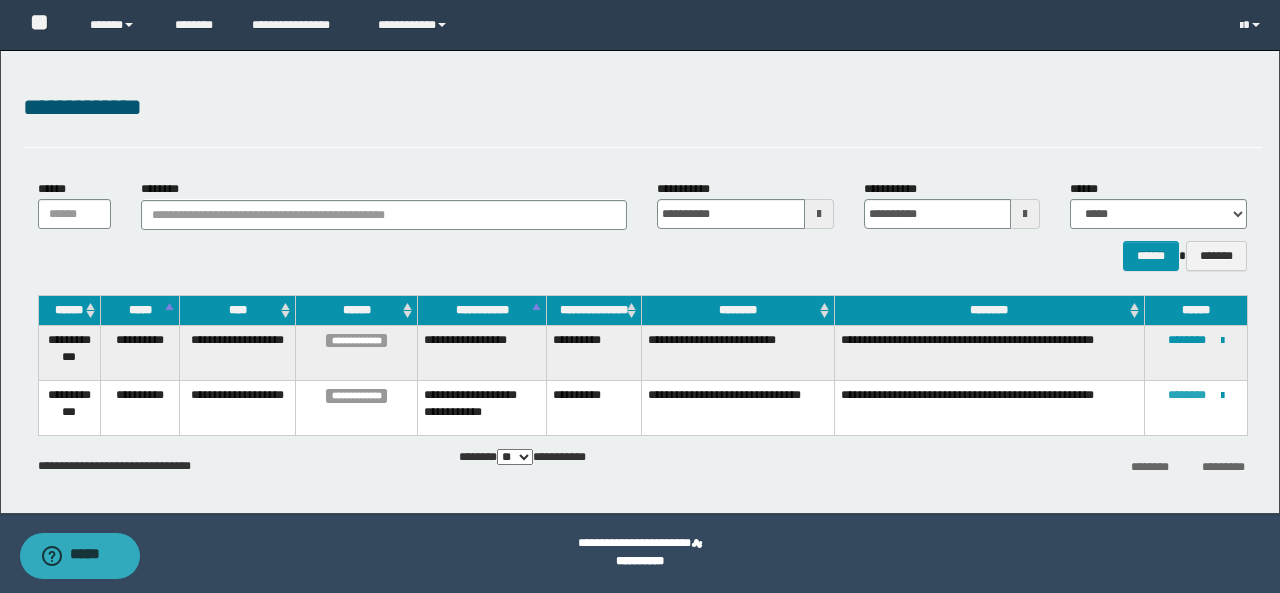 click on "********" at bounding box center (1187, 395) 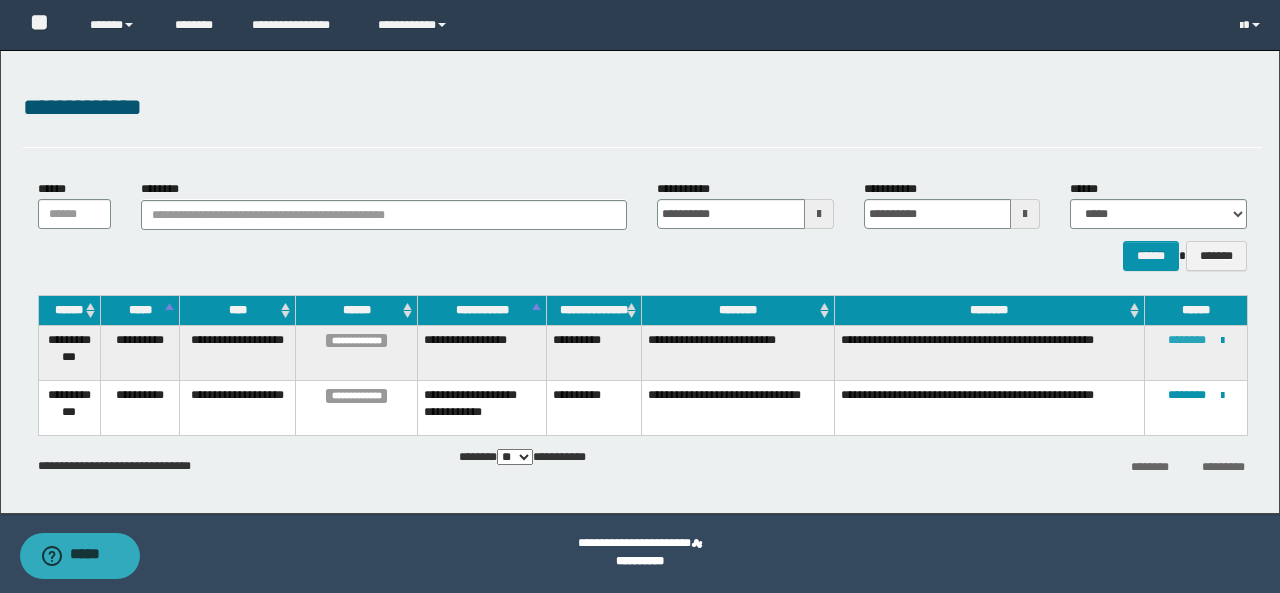 click on "********" at bounding box center [1187, 340] 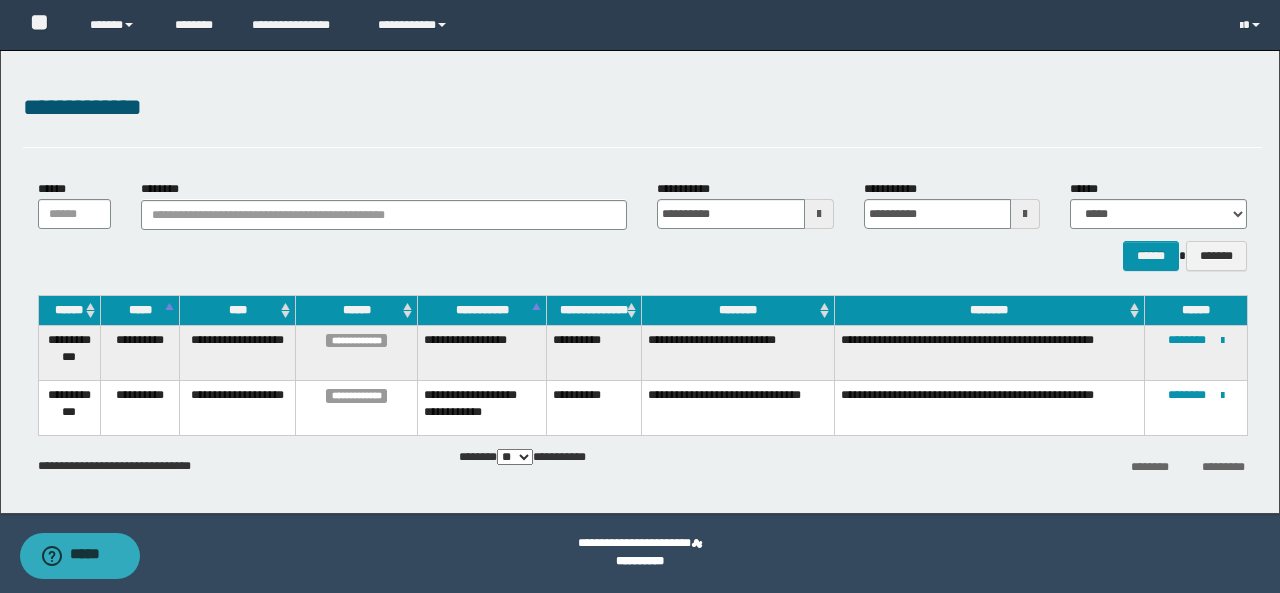 click at bounding box center [819, 214] 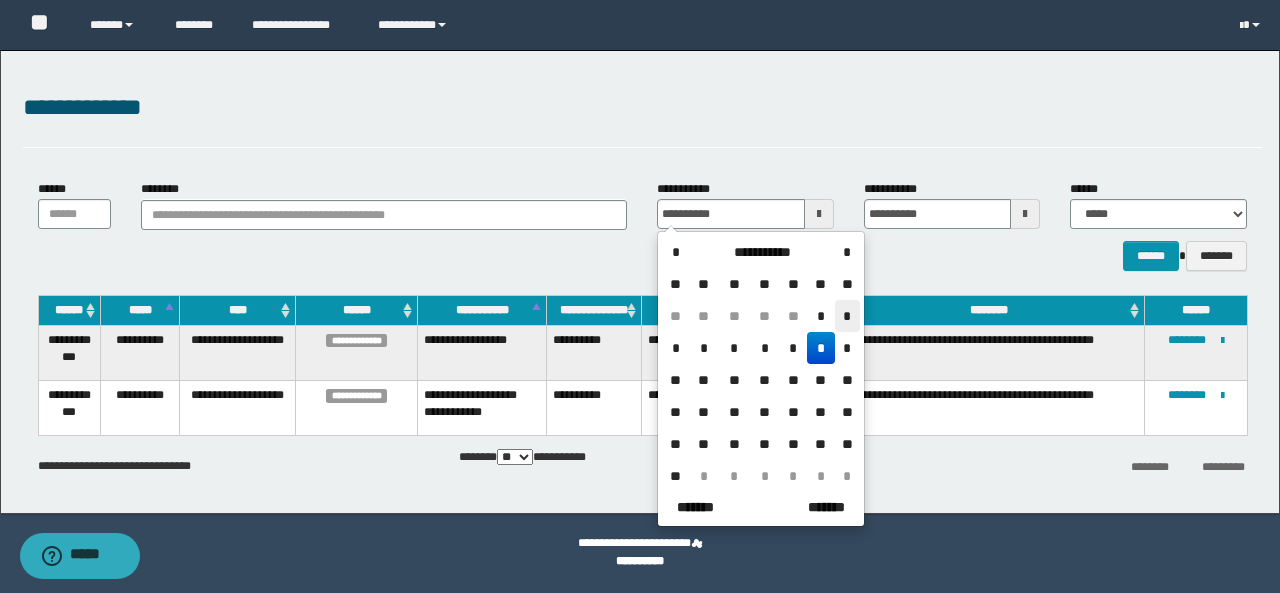 click on "*" at bounding box center (847, 316) 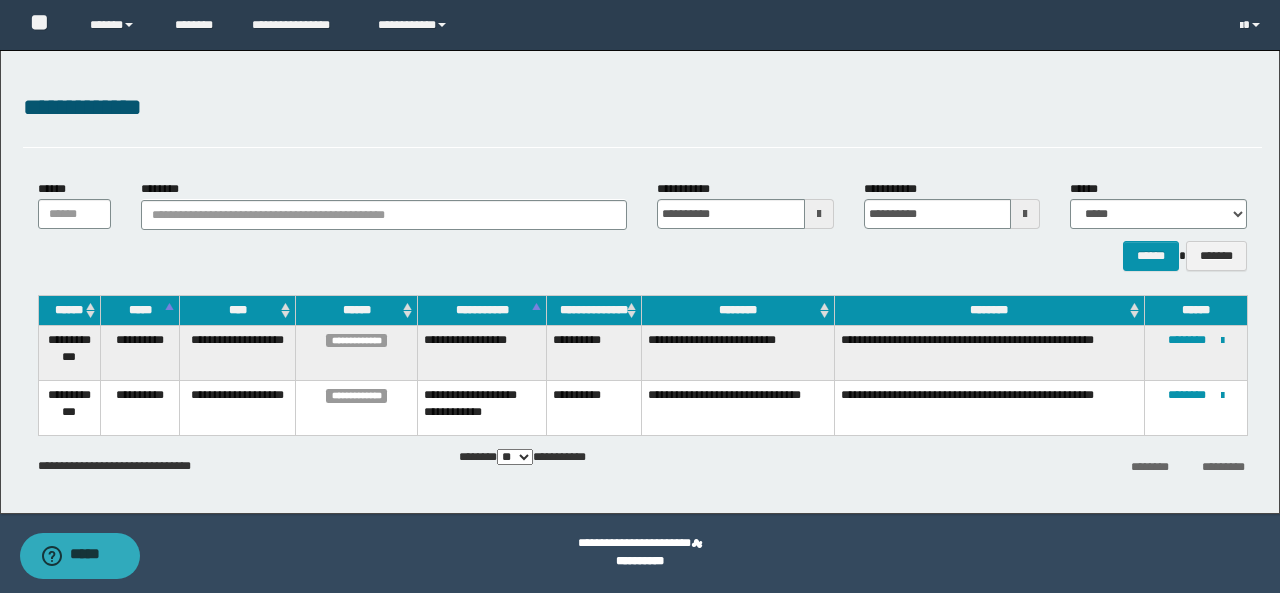 click at bounding box center (1025, 214) 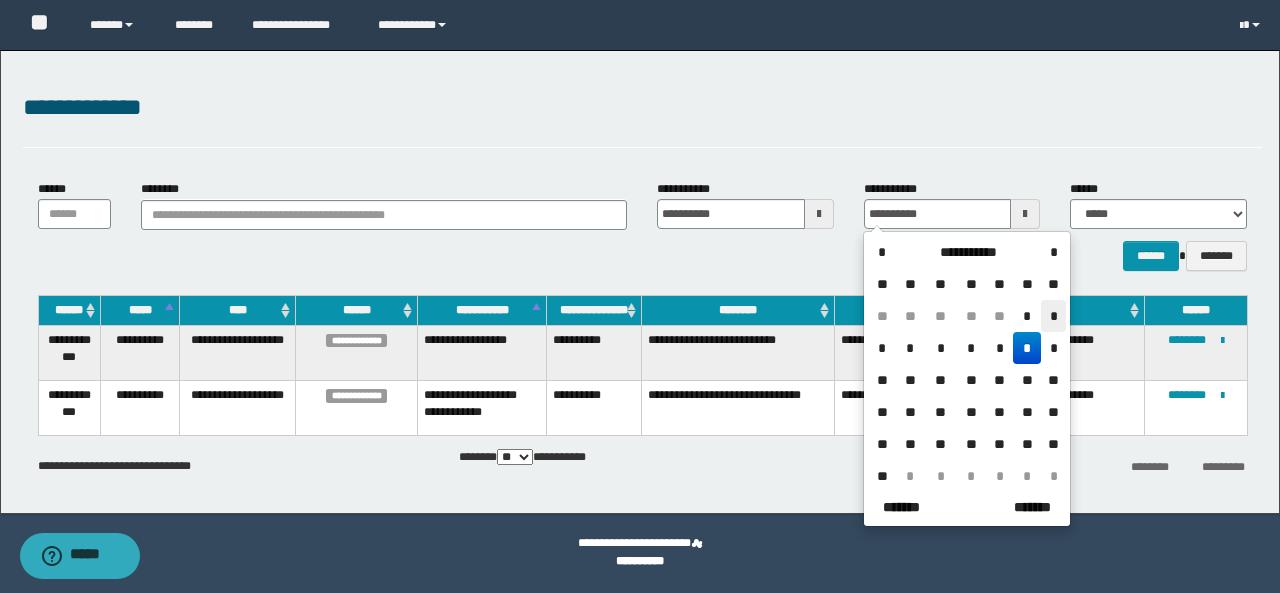 click on "*" at bounding box center (1053, 316) 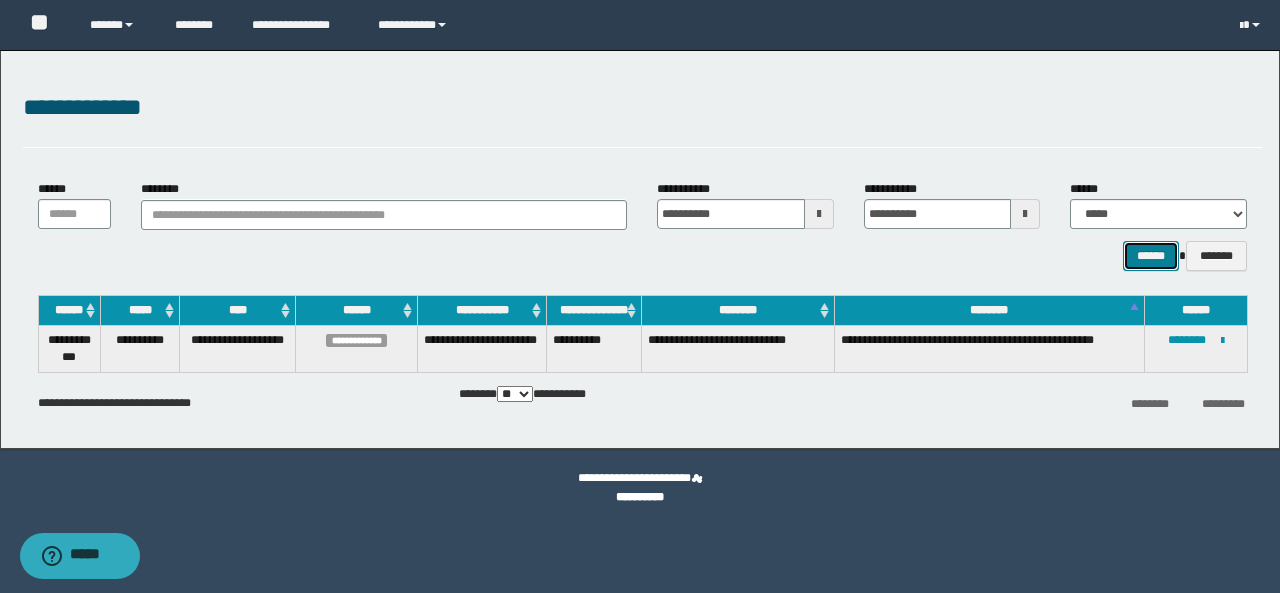 click on "******" at bounding box center (1151, 255) 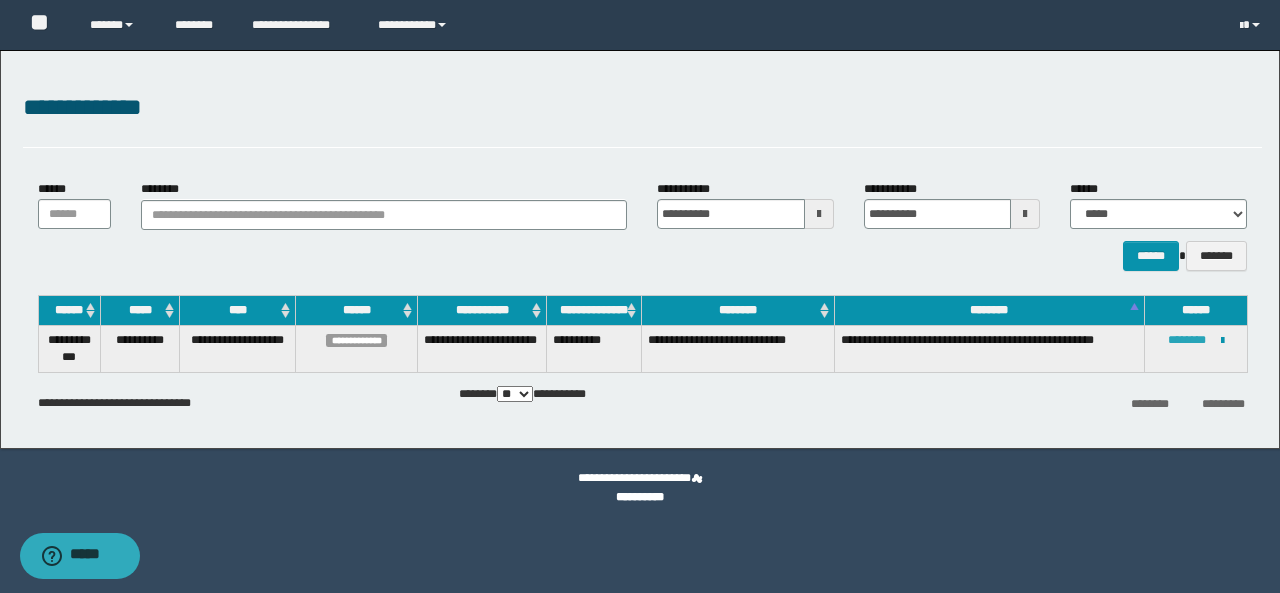 click on "********" at bounding box center (1187, 340) 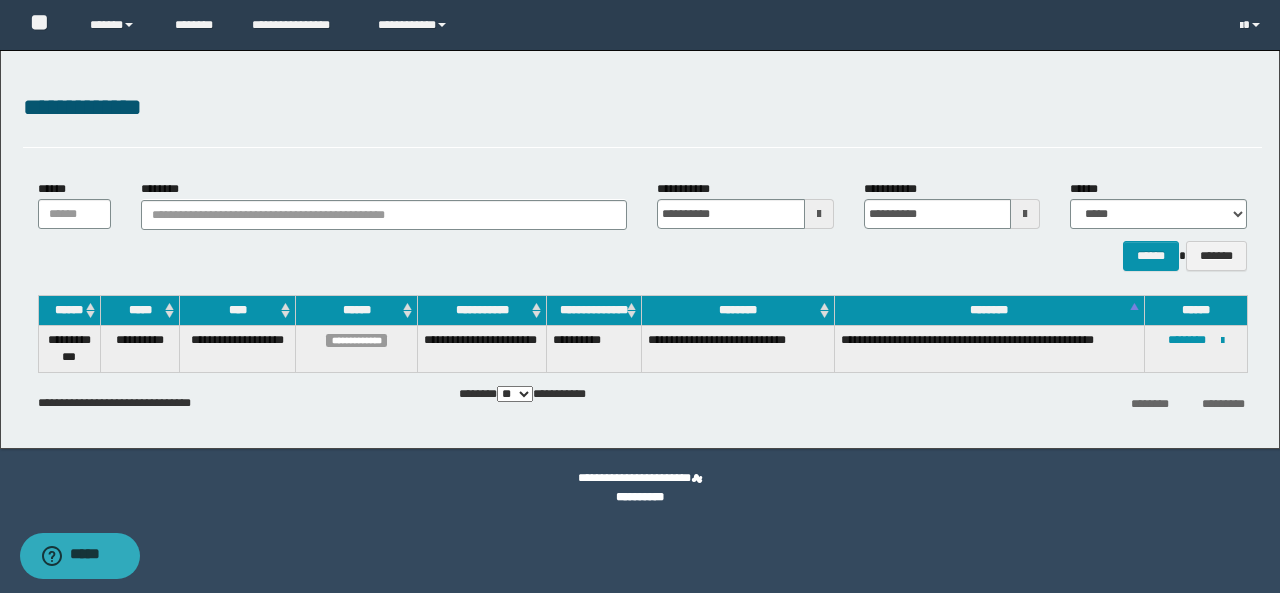 click at bounding box center [819, 214] 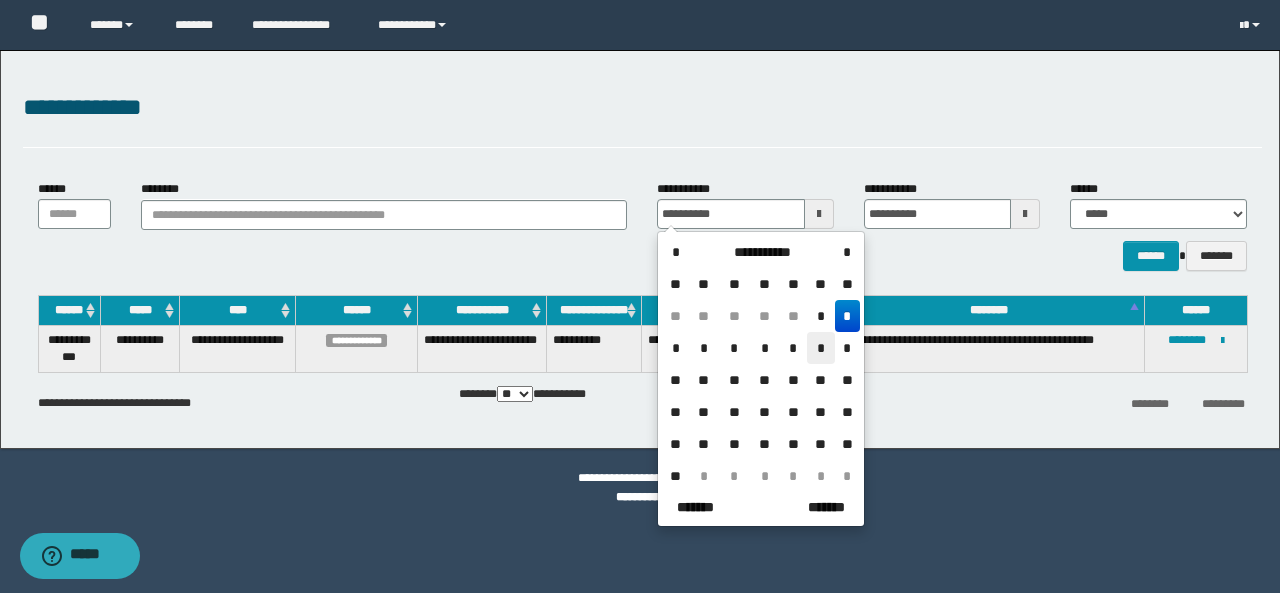 click on "*" at bounding box center [821, 348] 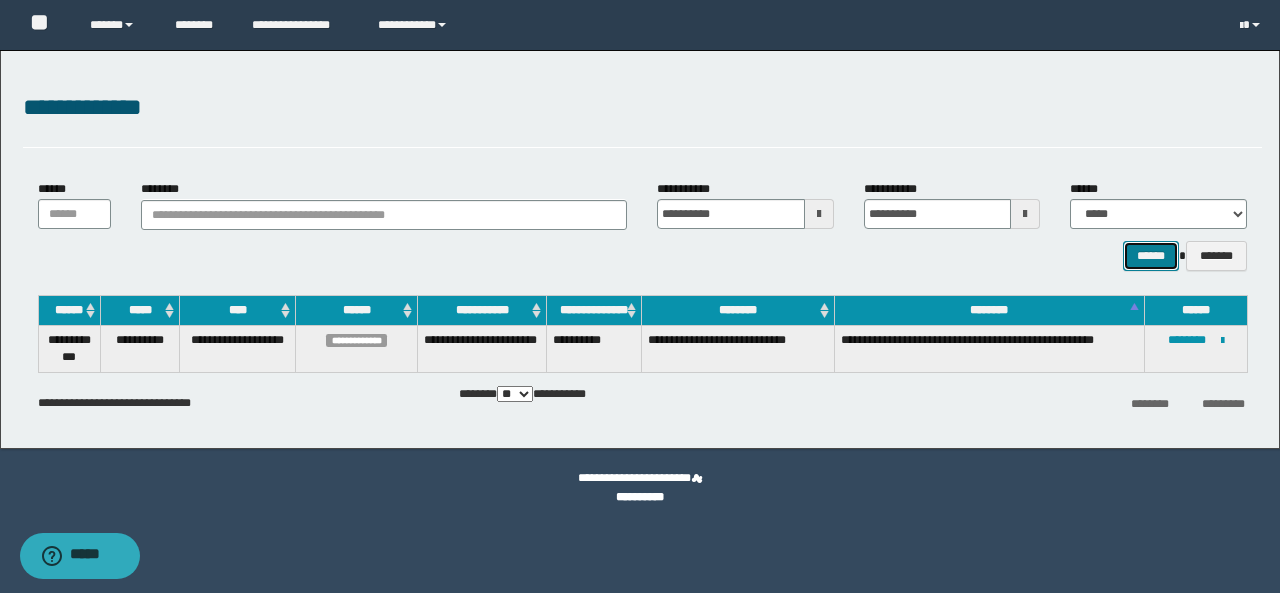 click on "******" at bounding box center (1151, 255) 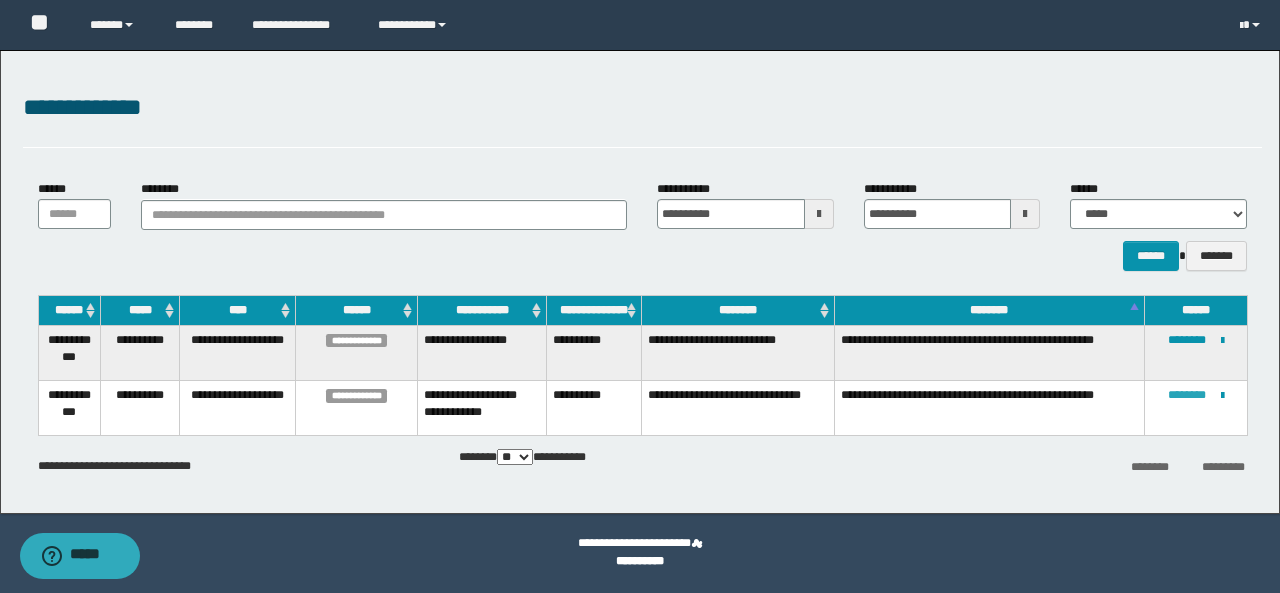 click on "********" at bounding box center (1187, 395) 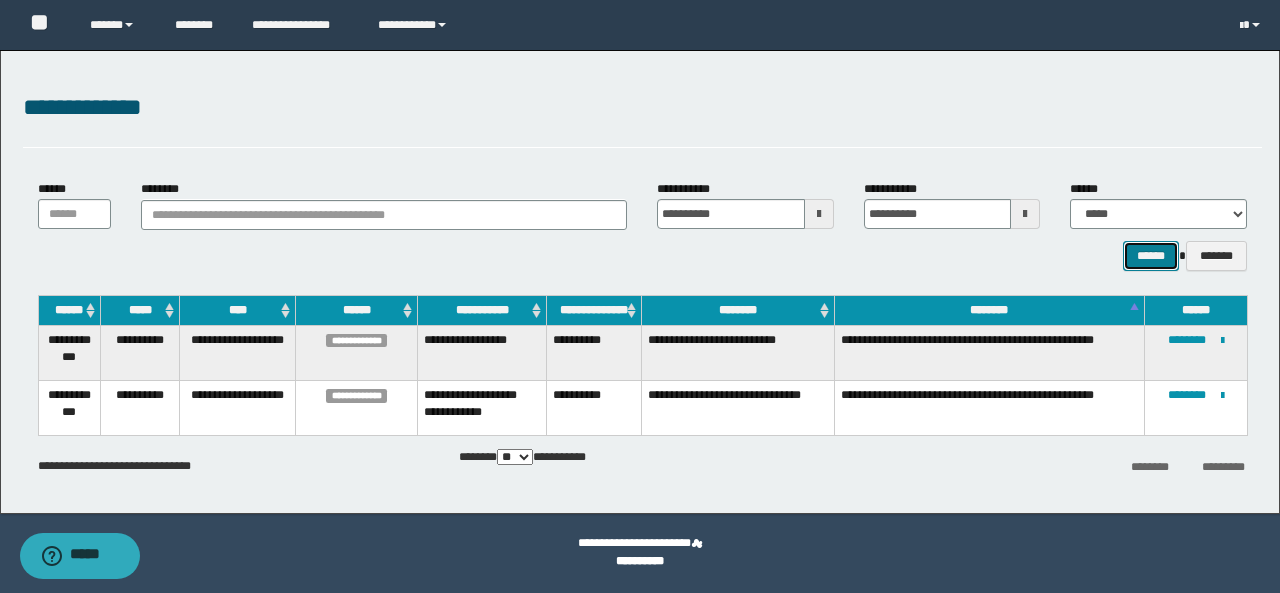 click on "******" at bounding box center [1151, 255] 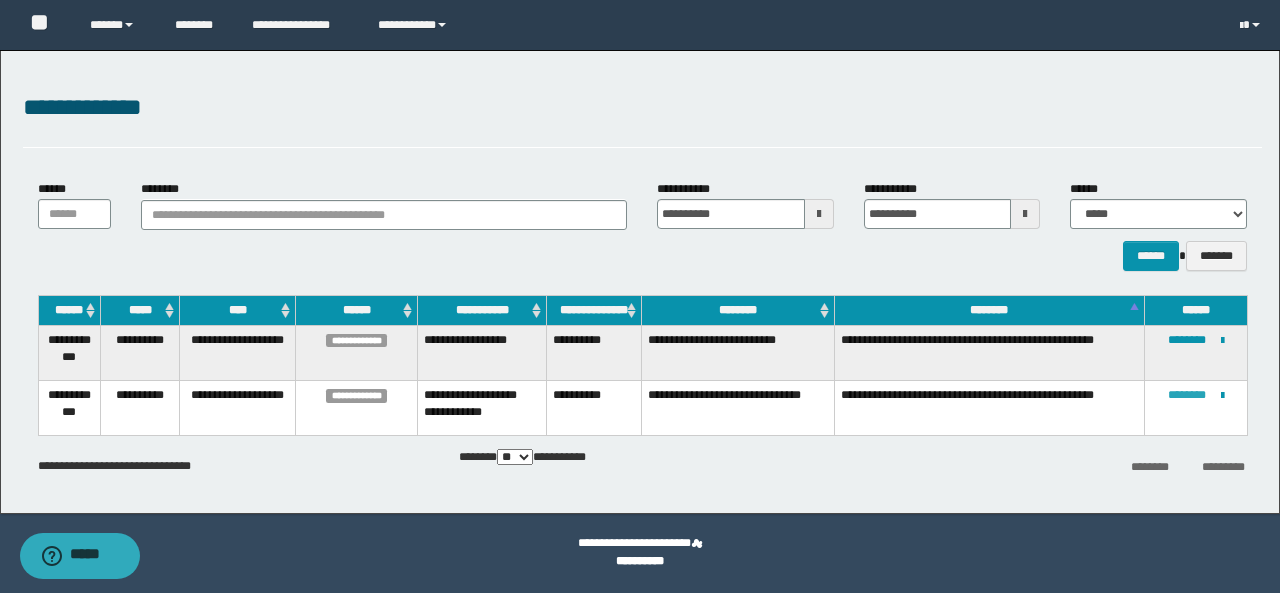 click on "********" at bounding box center (1187, 395) 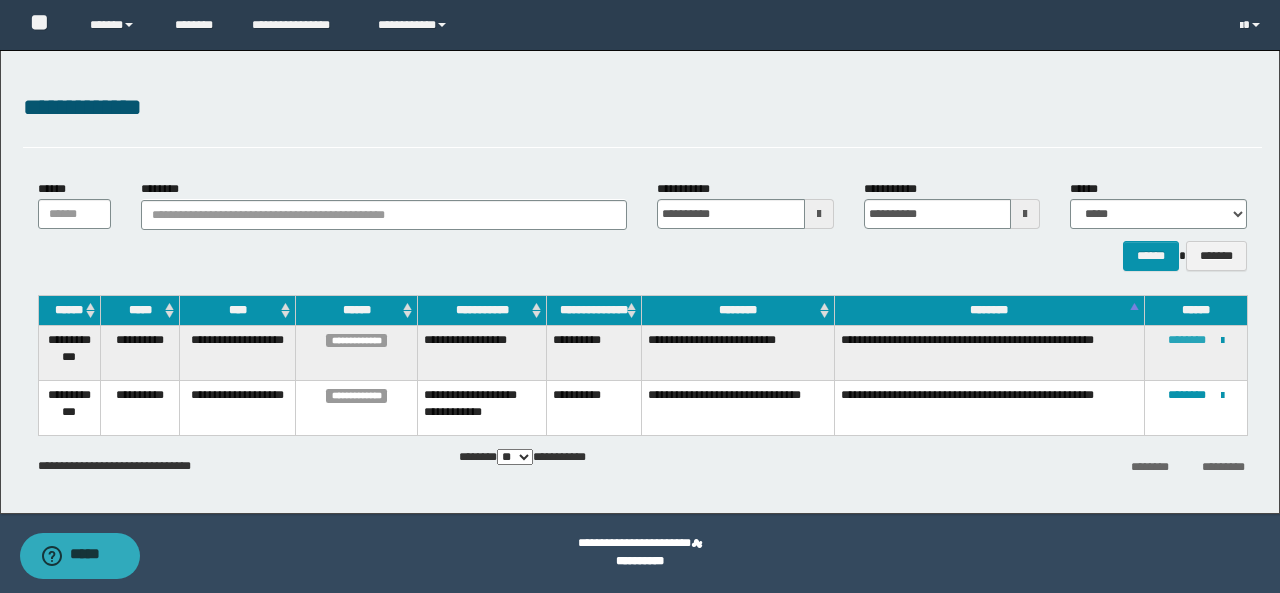 click on "********" at bounding box center (1187, 340) 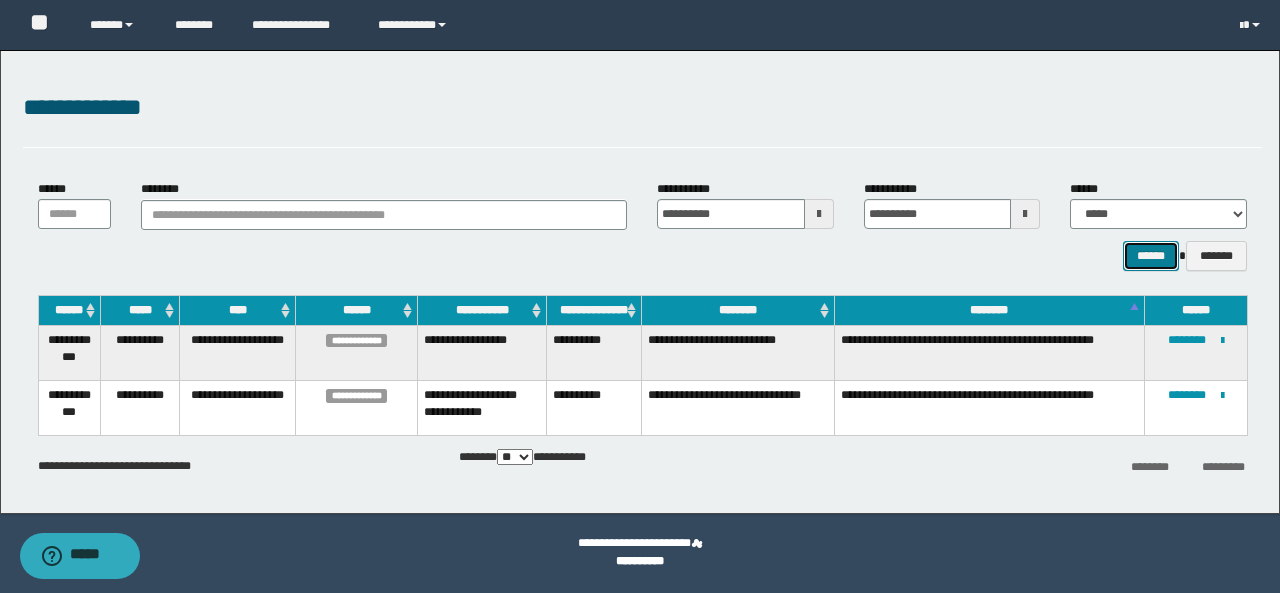 click on "******" at bounding box center [1151, 255] 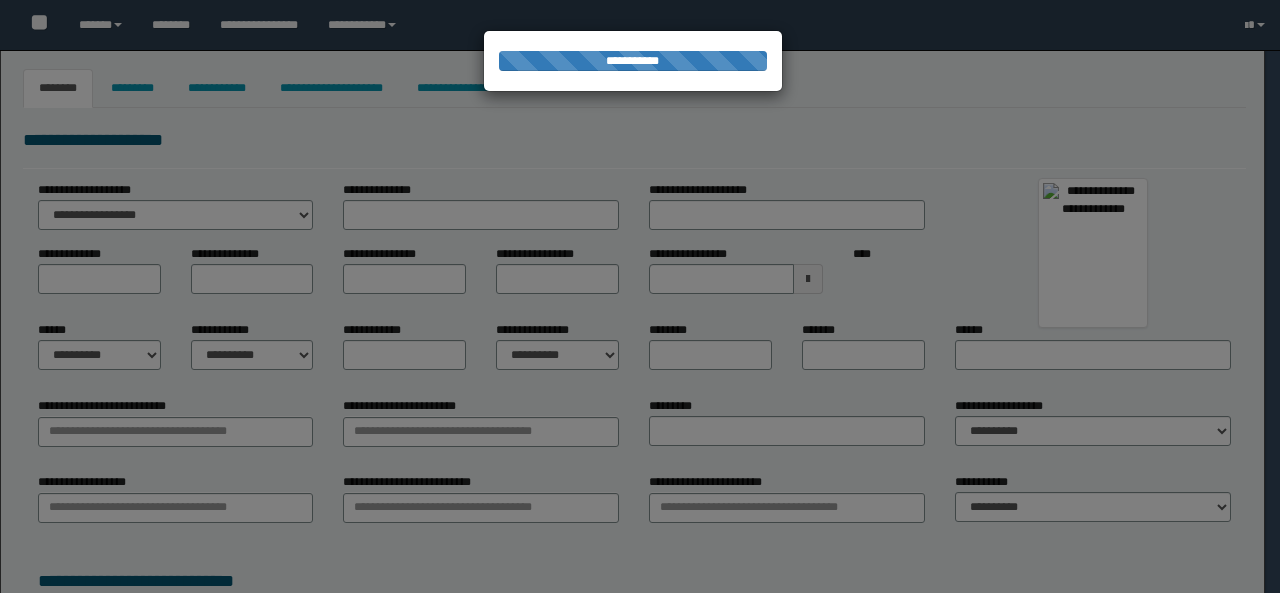 type on "****" 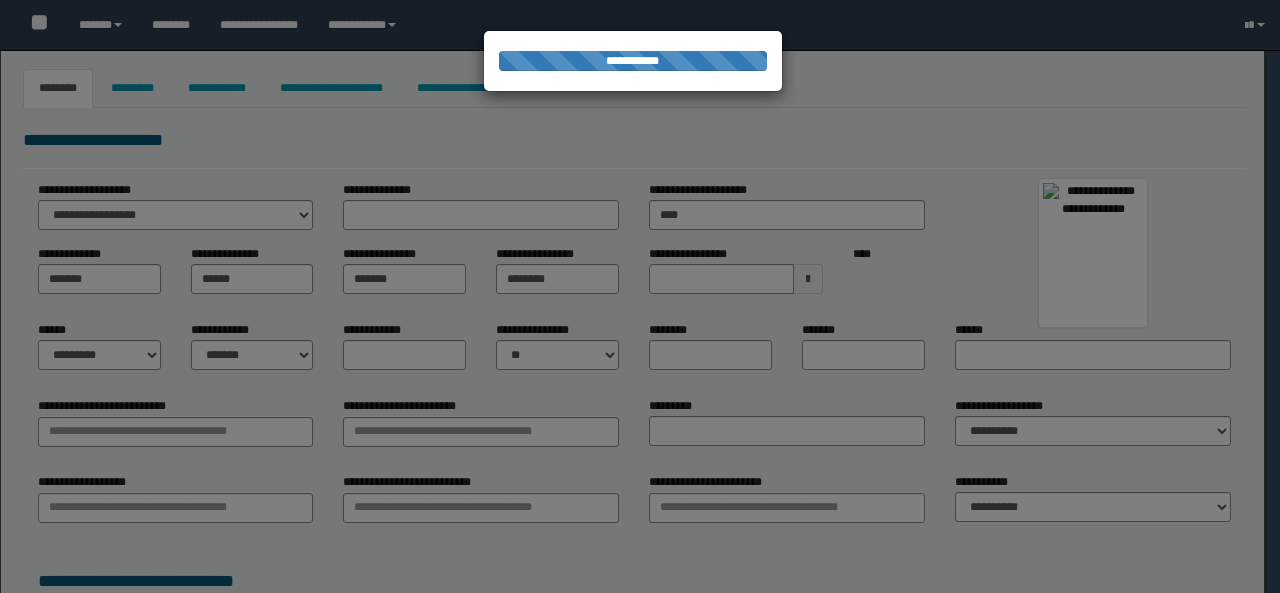 type on "**********" 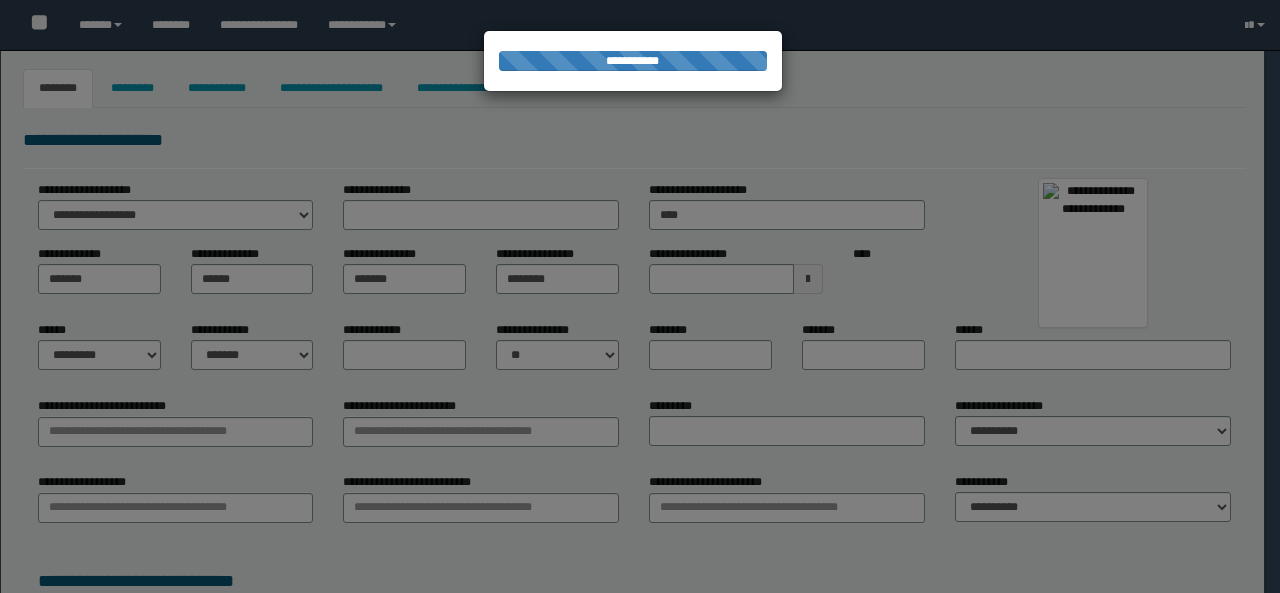 type on "**********" 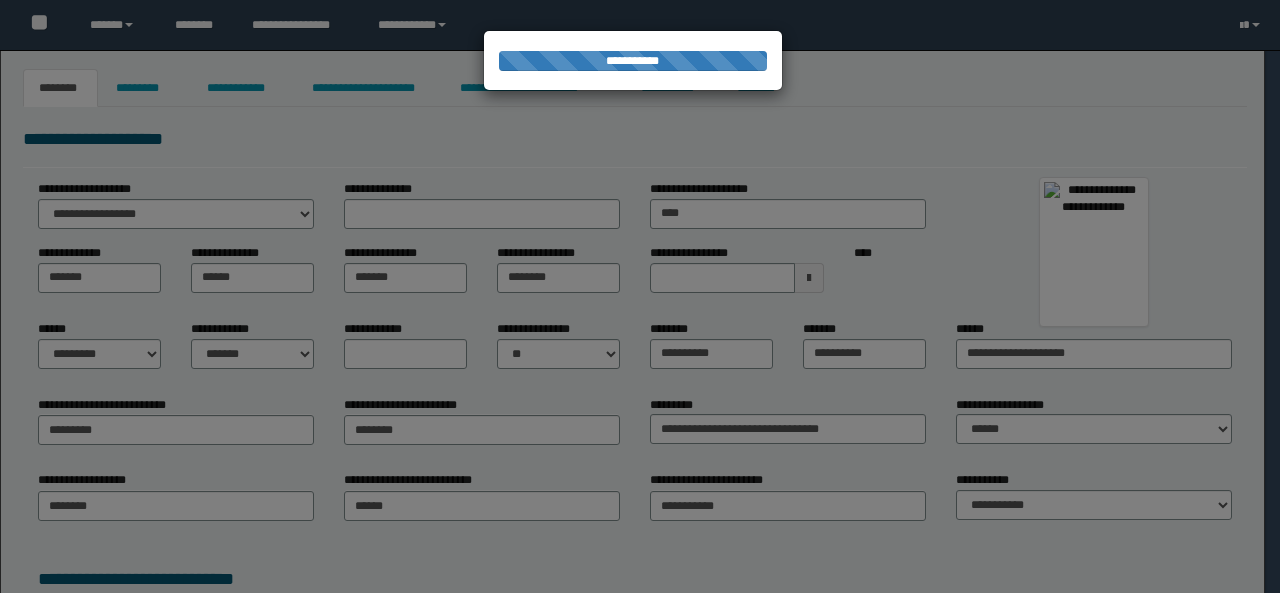 scroll, scrollTop: 0, scrollLeft: 0, axis: both 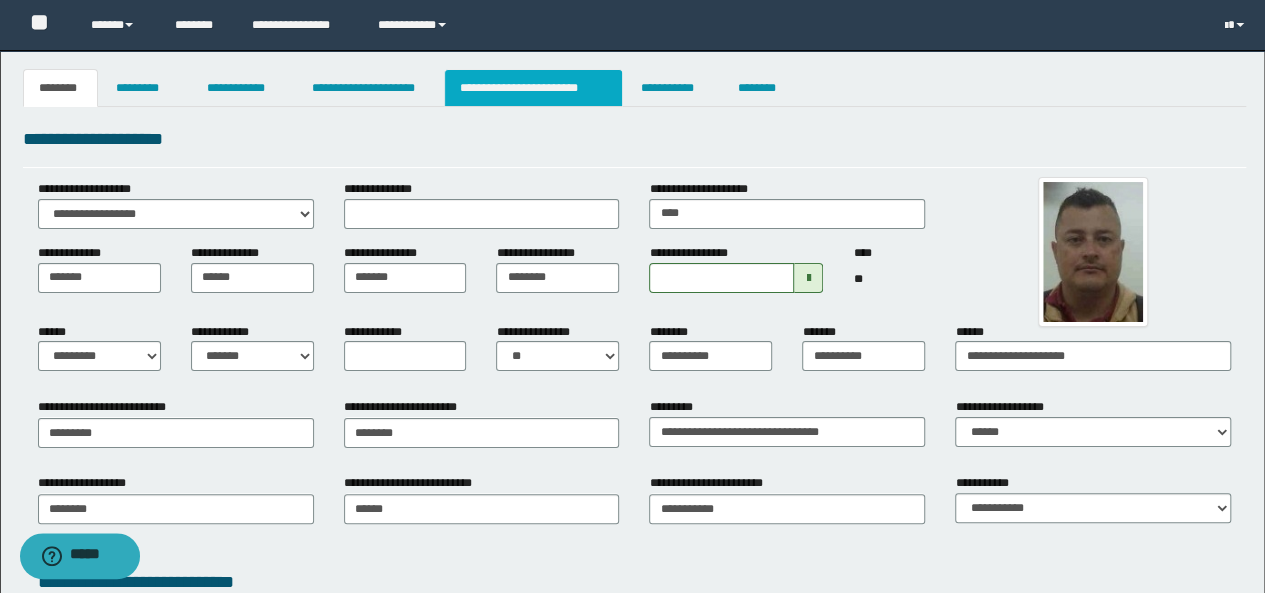 click on "**********" at bounding box center [533, 88] 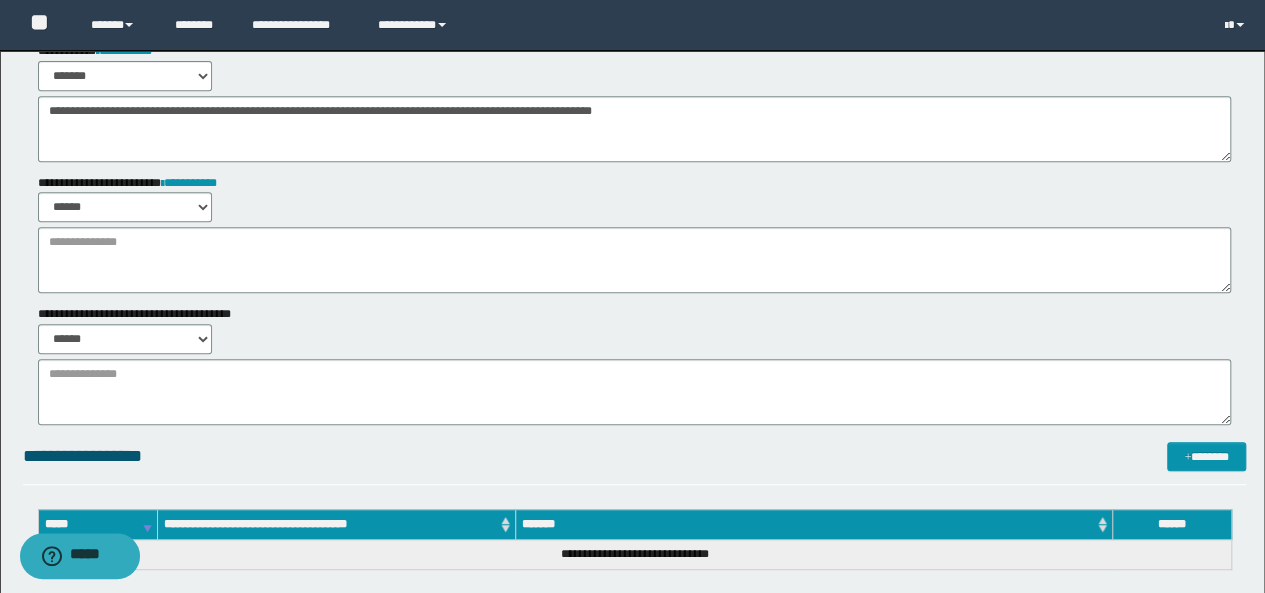 scroll, scrollTop: 0, scrollLeft: 0, axis: both 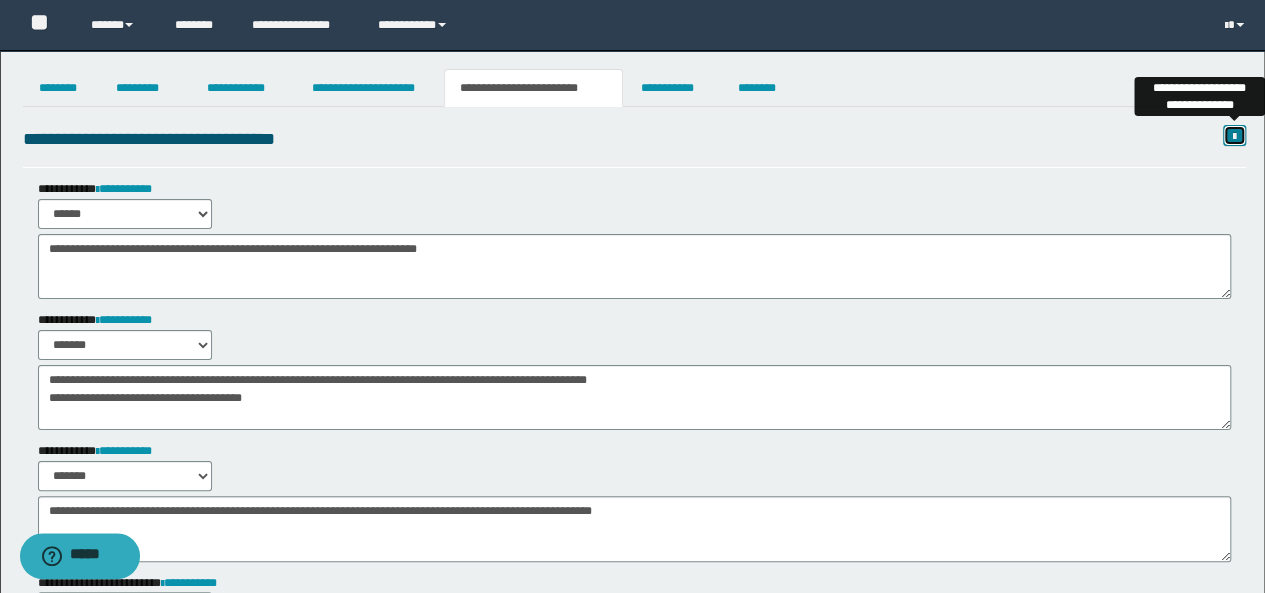 drag, startPoint x: 1234, startPoint y: 136, endPoint x: 1122, endPoint y: 141, distance: 112.11155 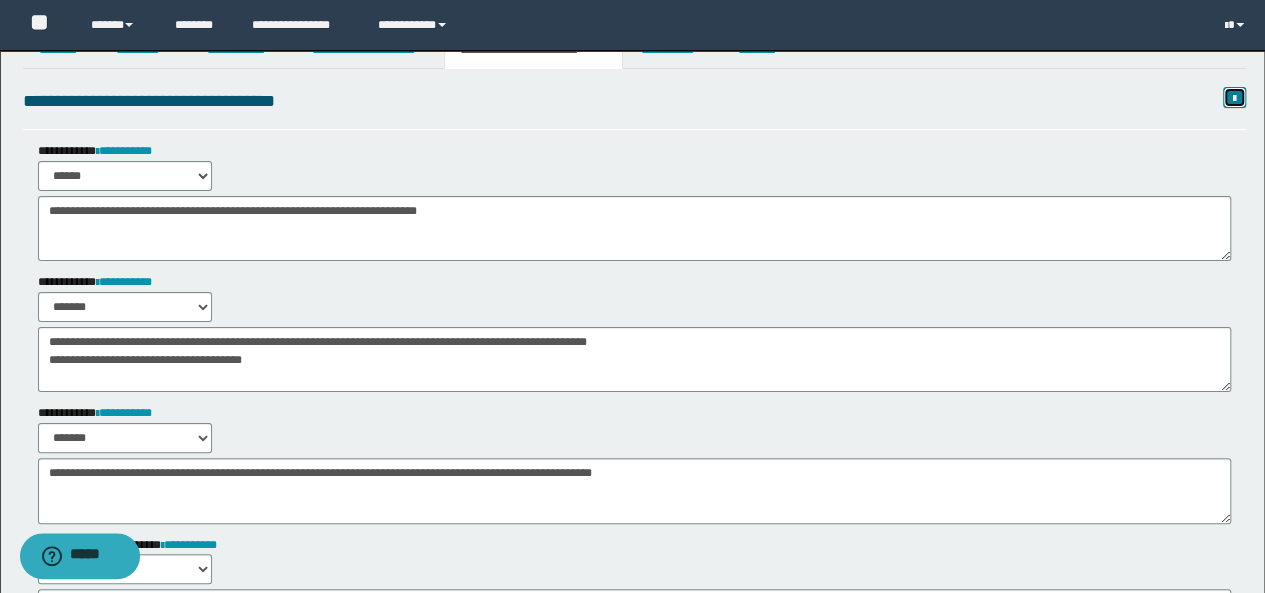 scroll, scrollTop: 0, scrollLeft: 0, axis: both 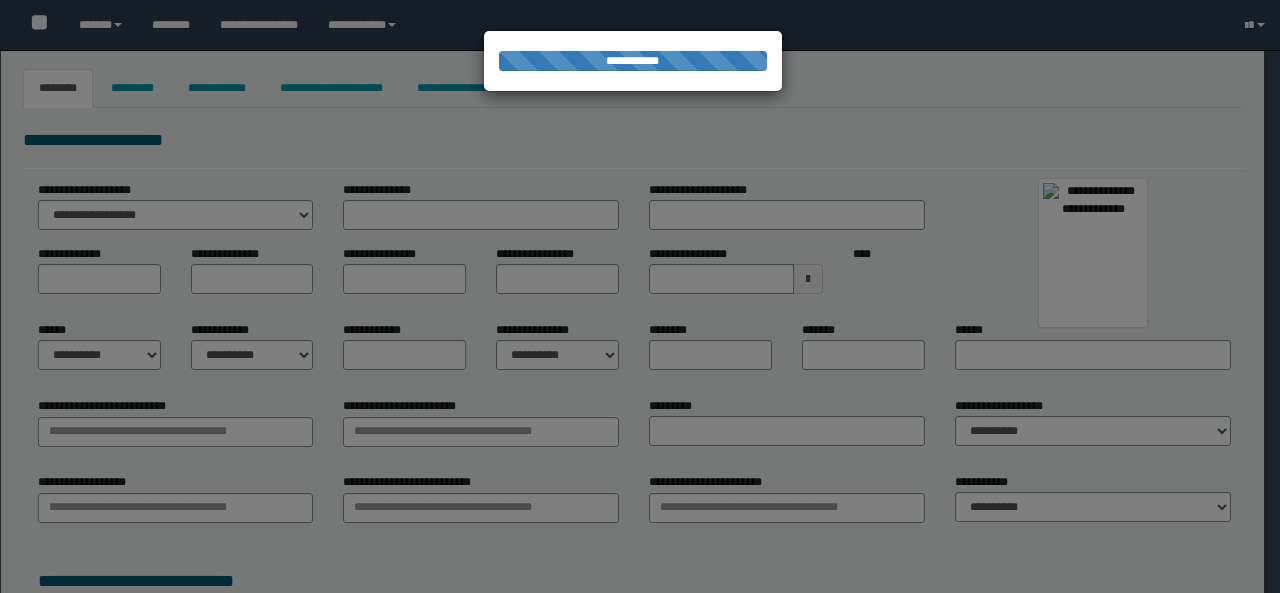 type on "*********" 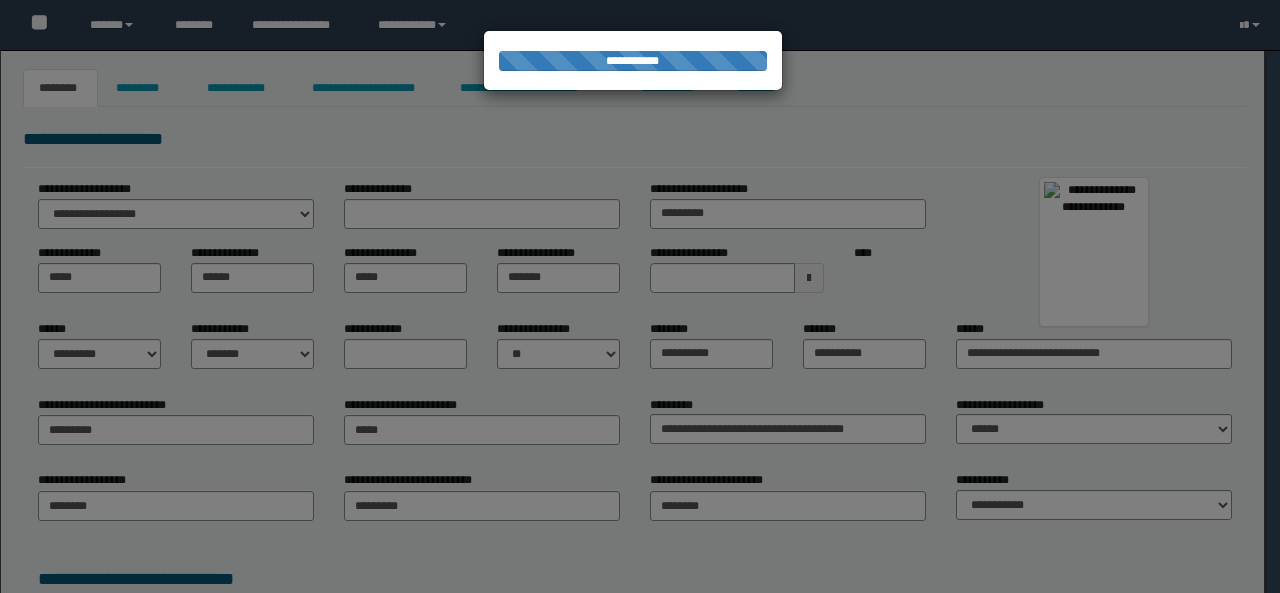 scroll, scrollTop: 0, scrollLeft: 0, axis: both 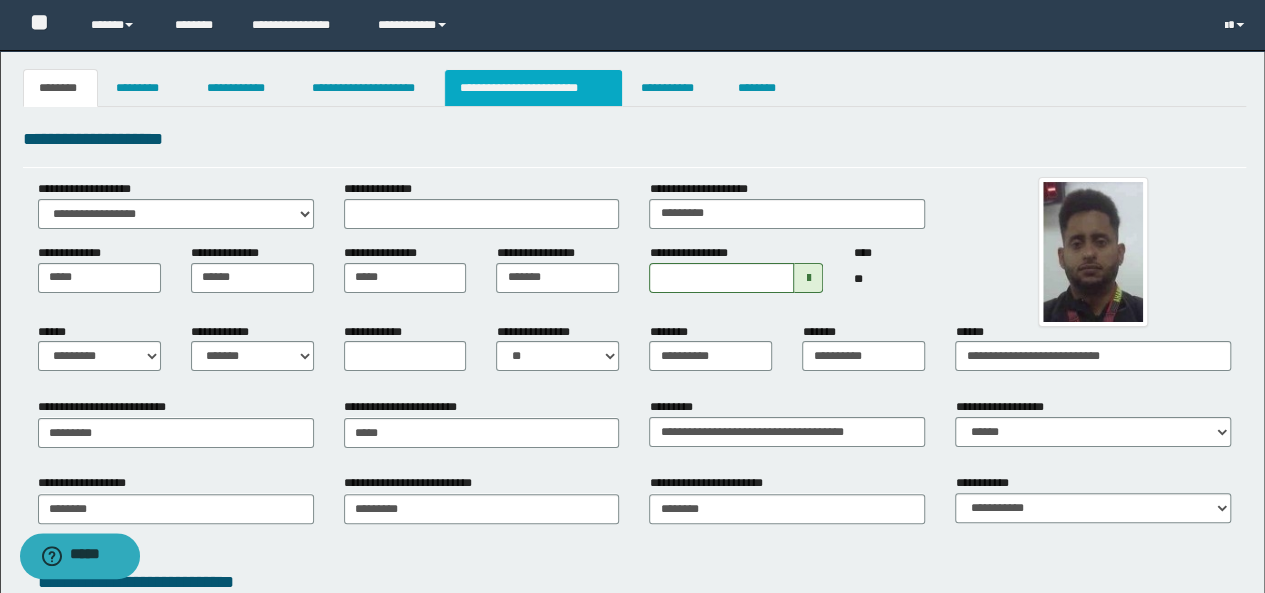 click on "**********" at bounding box center (533, 88) 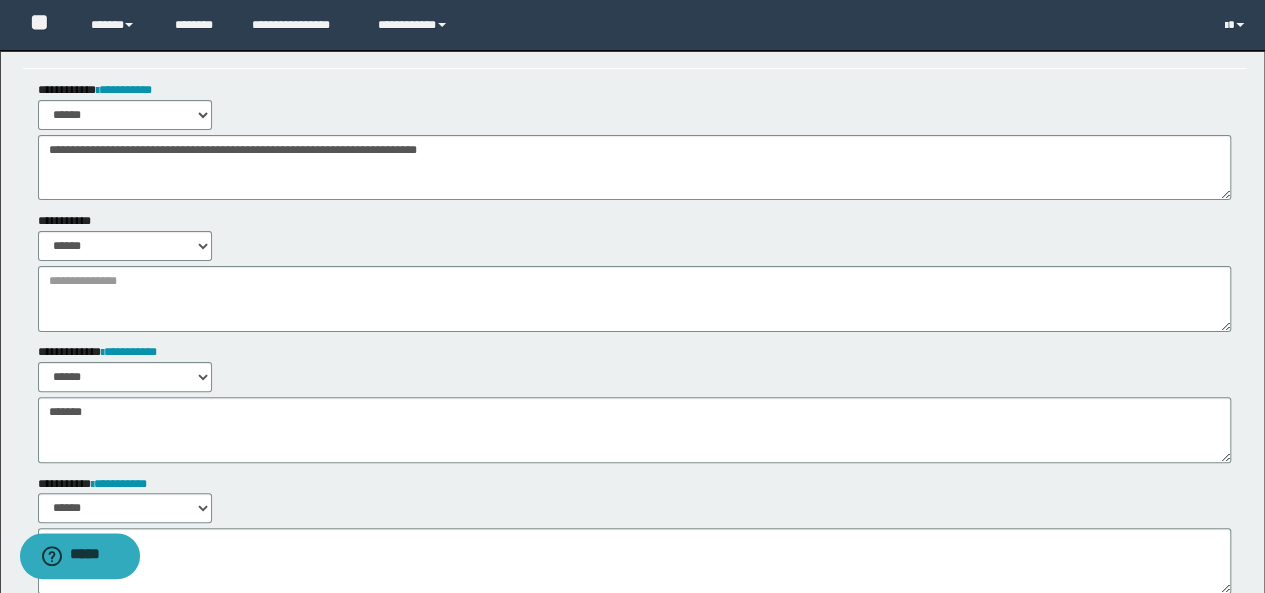 scroll, scrollTop: 0, scrollLeft: 0, axis: both 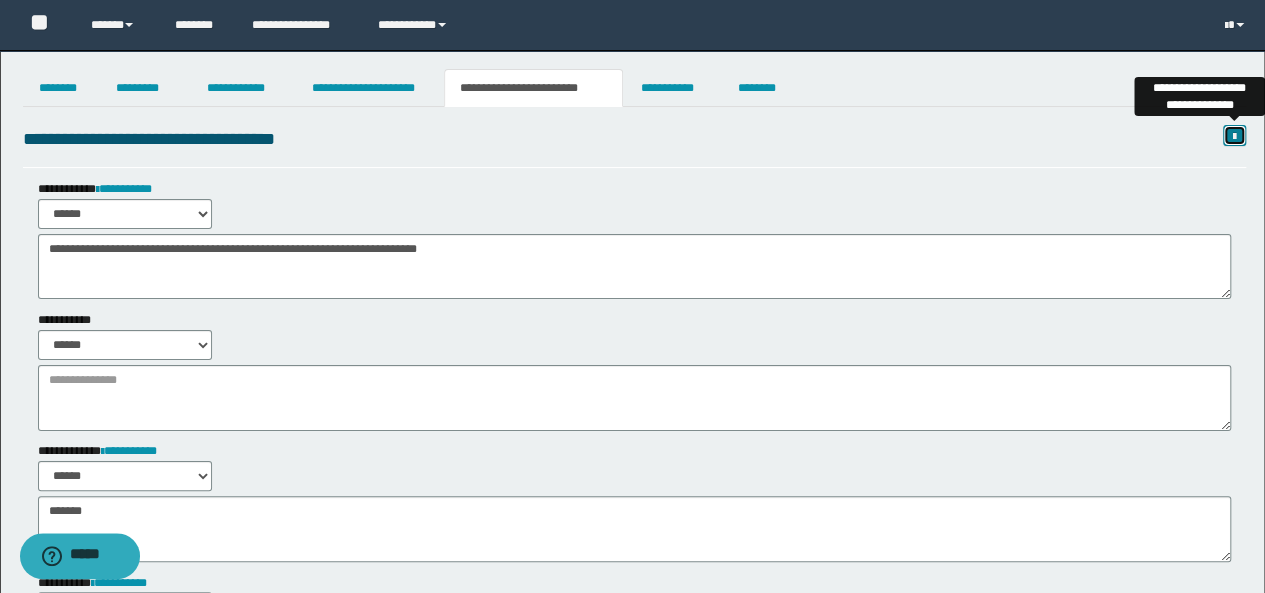drag, startPoint x: 1232, startPoint y: 135, endPoint x: 1057, endPoint y: 168, distance: 178.08424 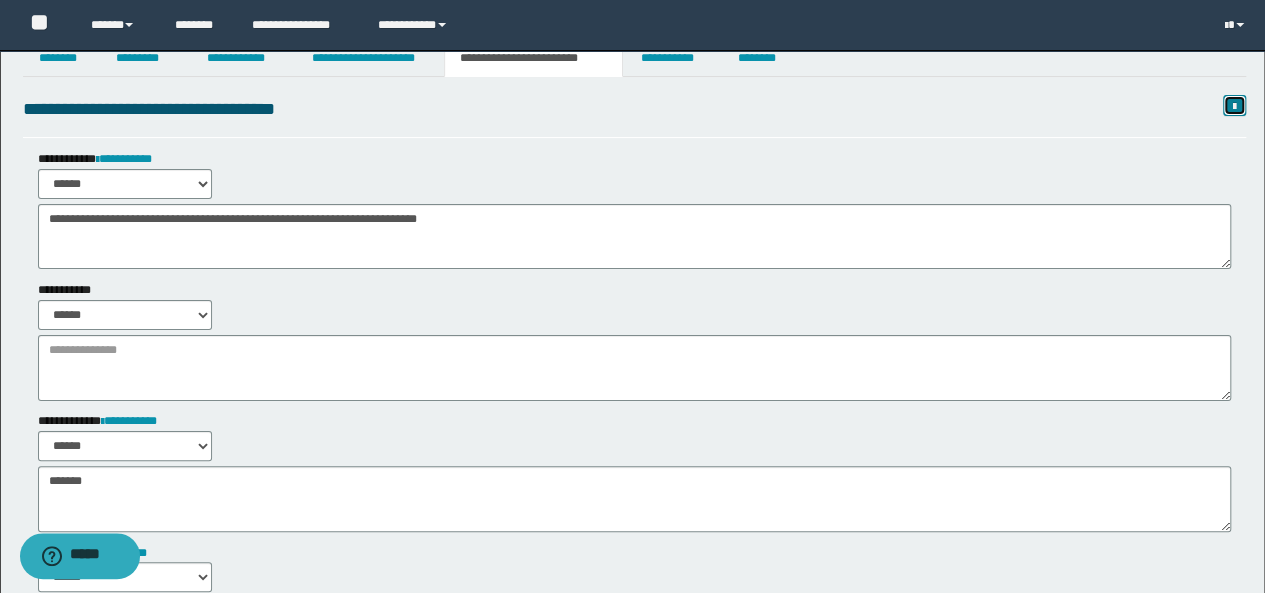scroll, scrollTop: 0, scrollLeft: 0, axis: both 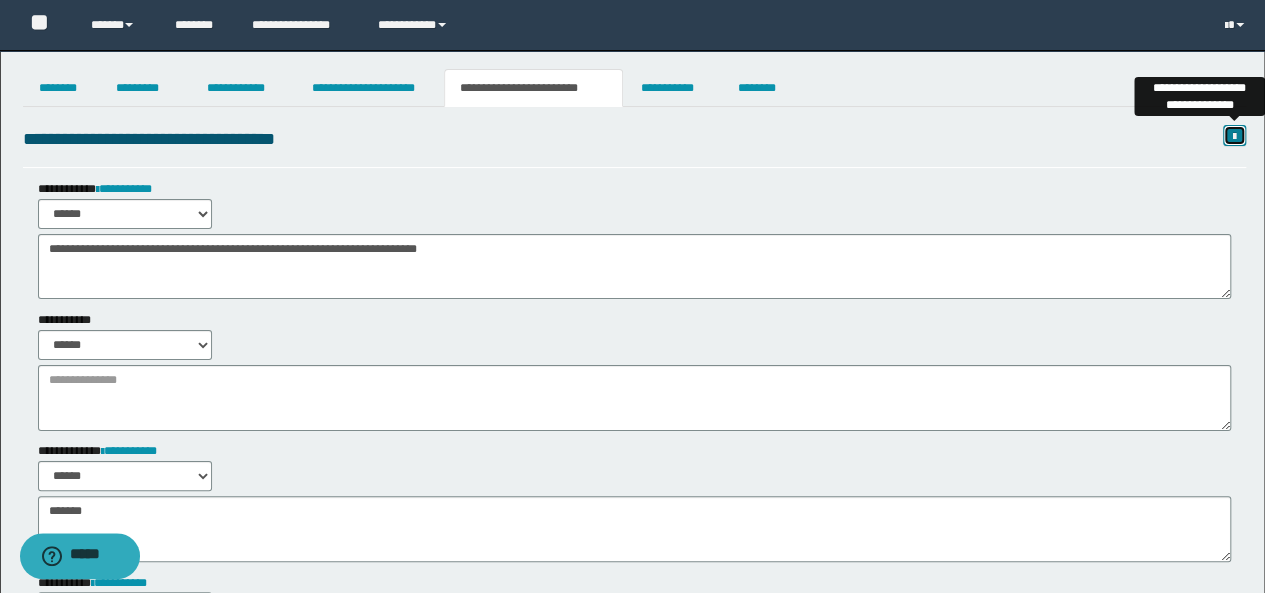 click at bounding box center [1234, 137] 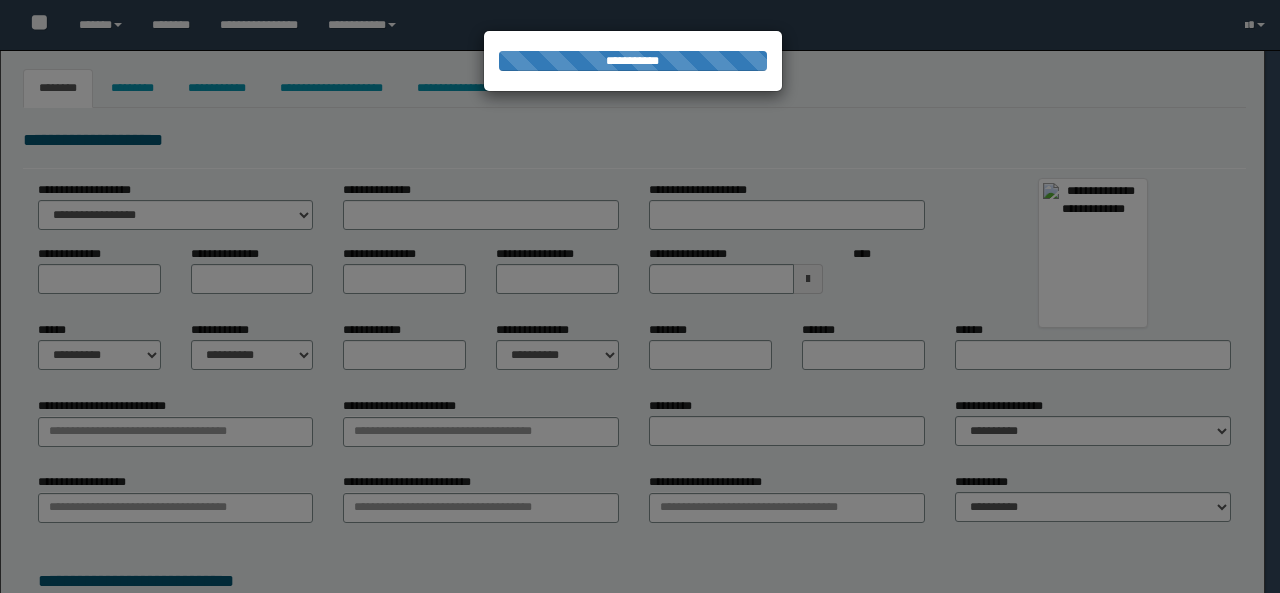 type on "*****" 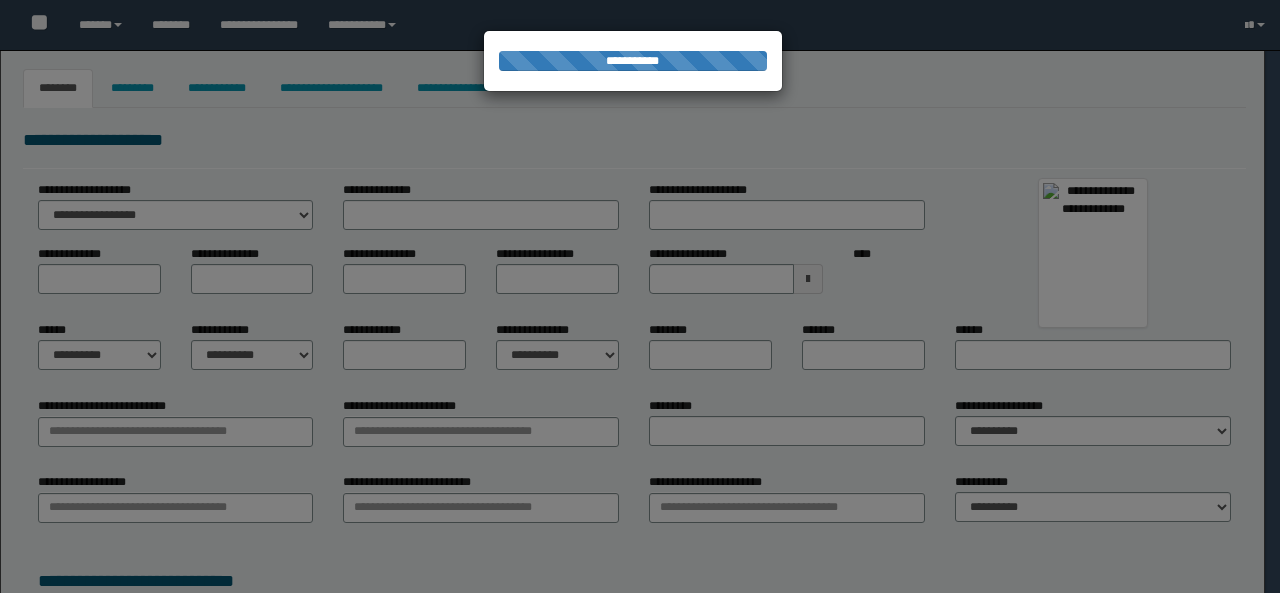 select on "*" 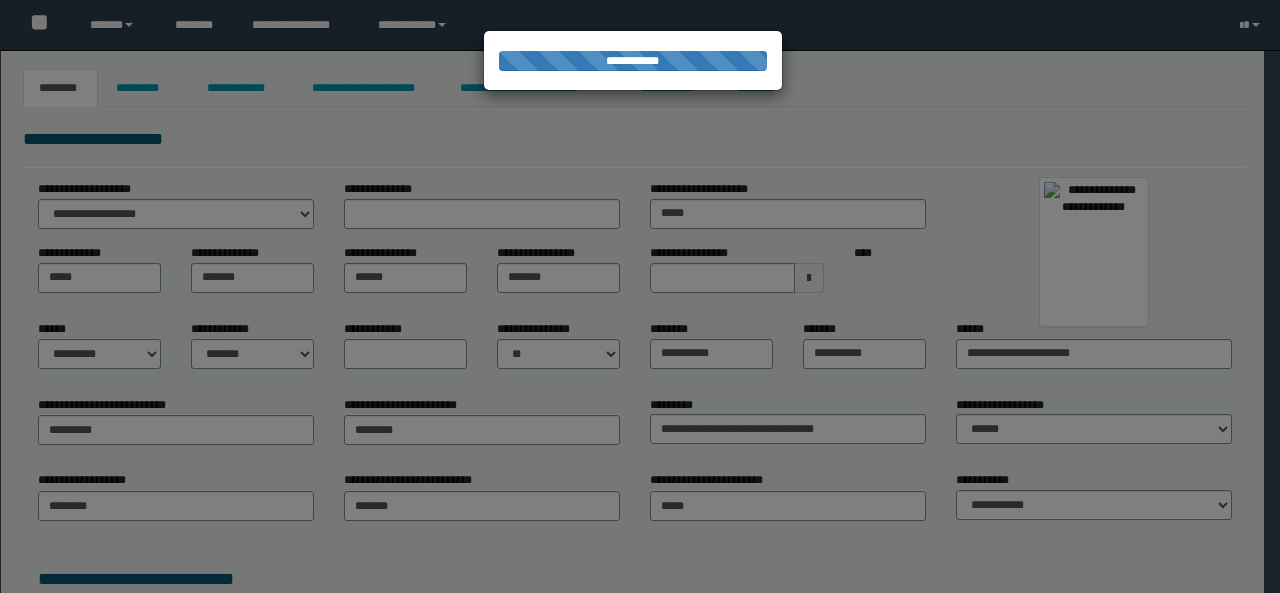 scroll, scrollTop: 0, scrollLeft: 0, axis: both 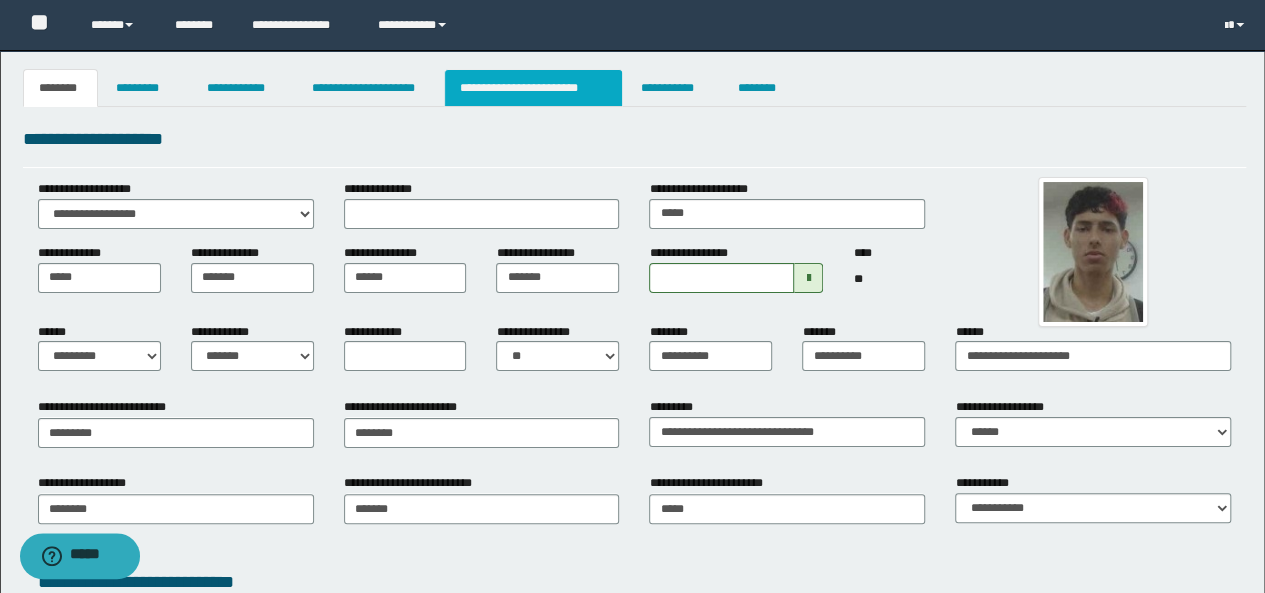 click on "**********" at bounding box center [533, 88] 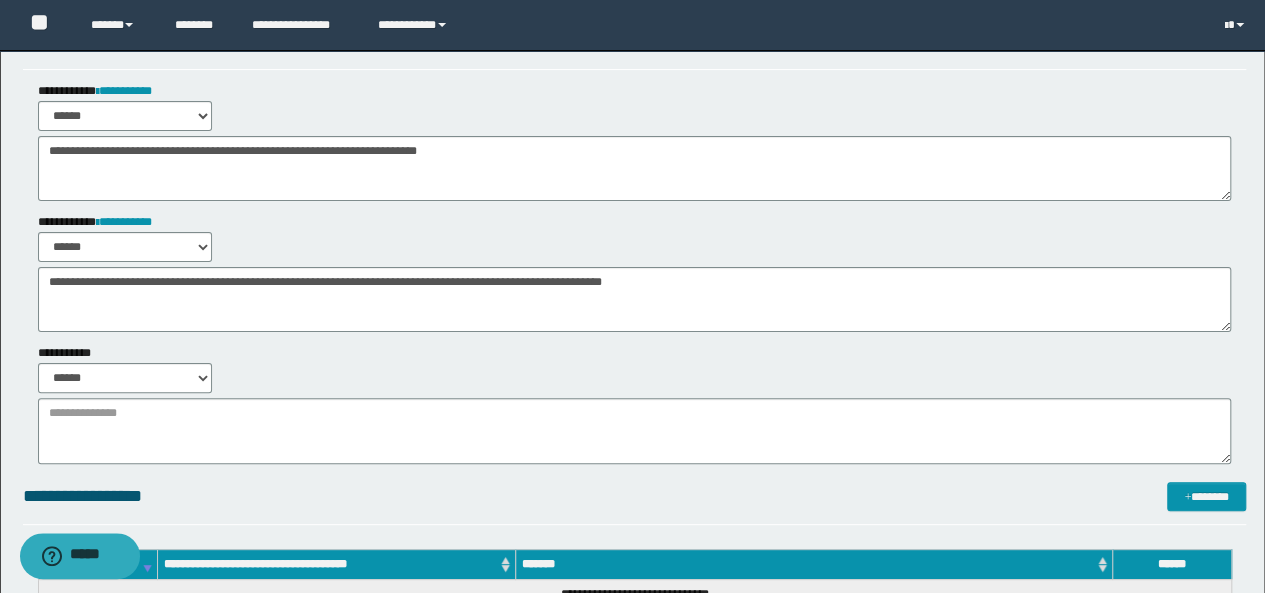 scroll, scrollTop: 0, scrollLeft: 0, axis: both 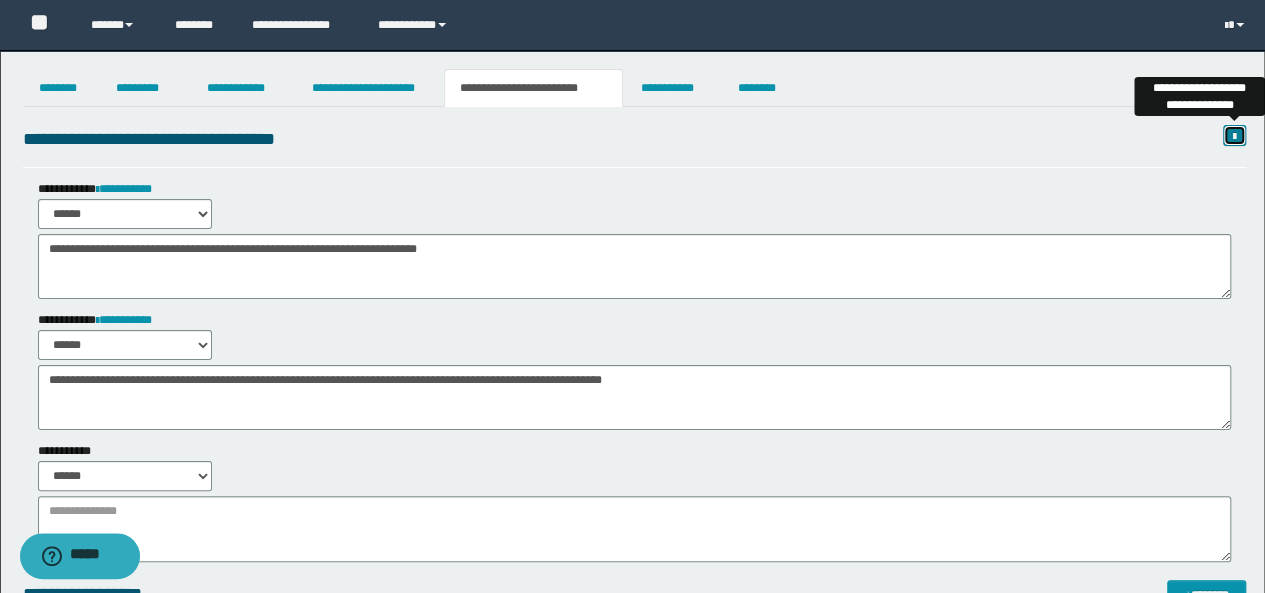click at bounding box center [1234, 137] 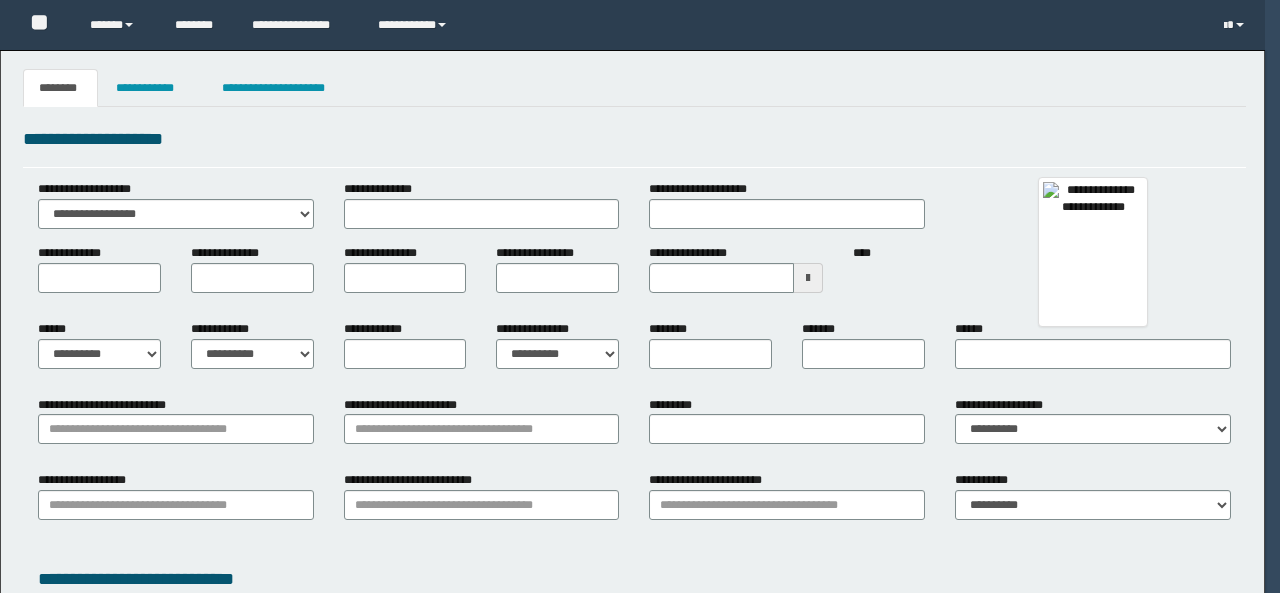 type 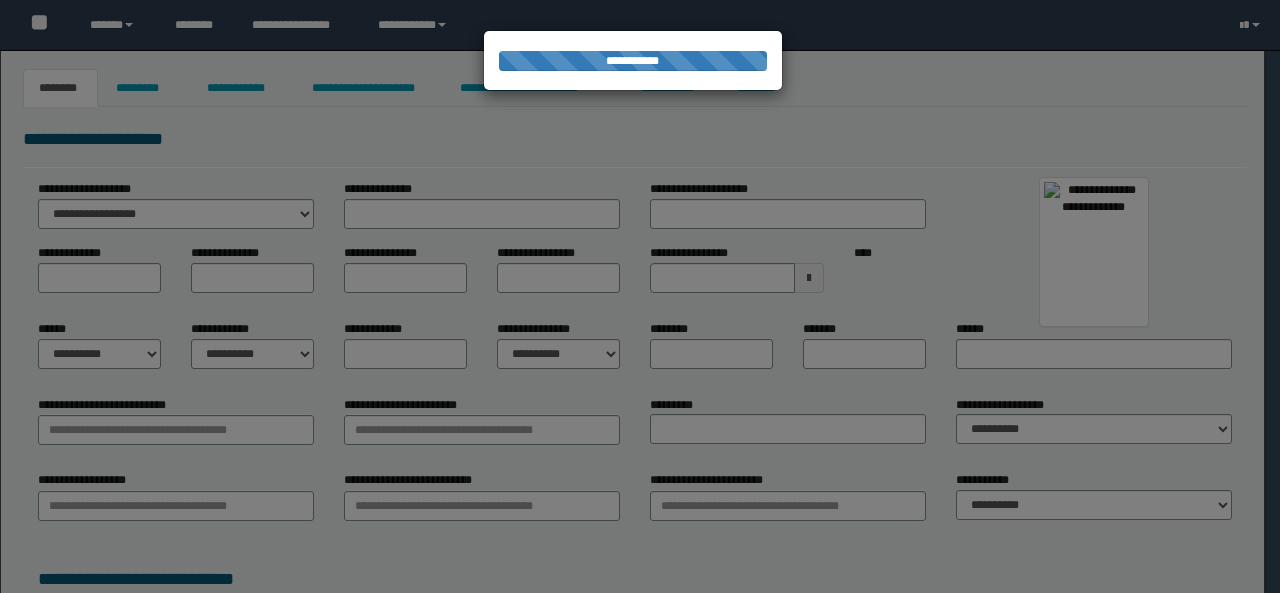 type on "**********" 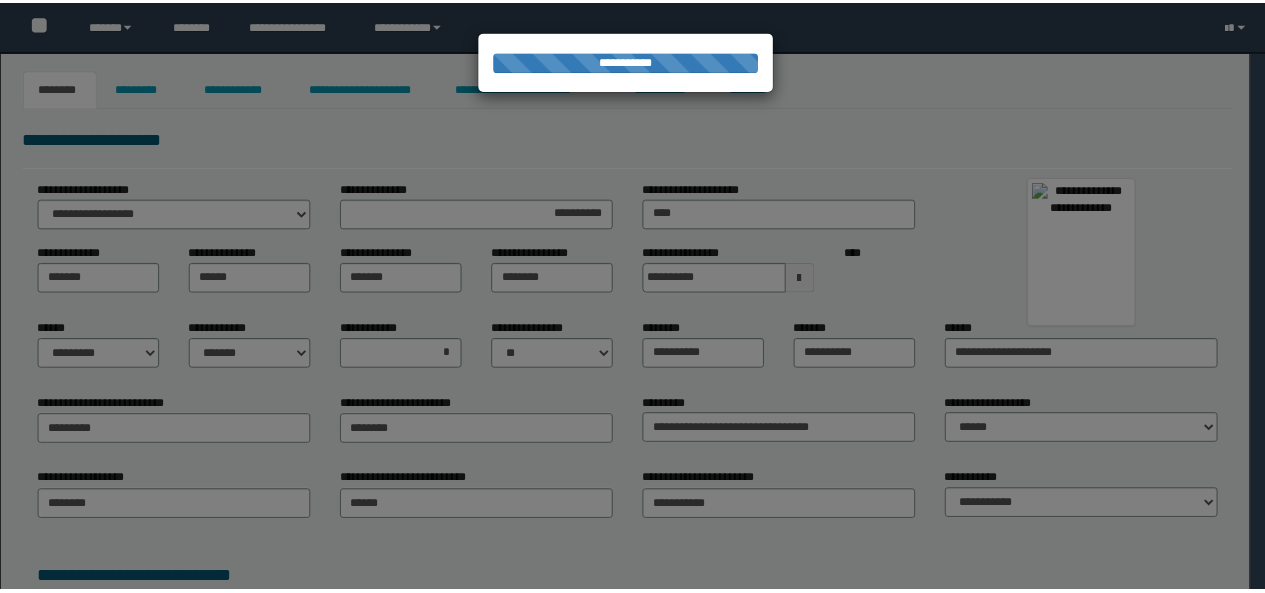 scroll, scrollTop: 0, scrollLeft: 0, axis: both 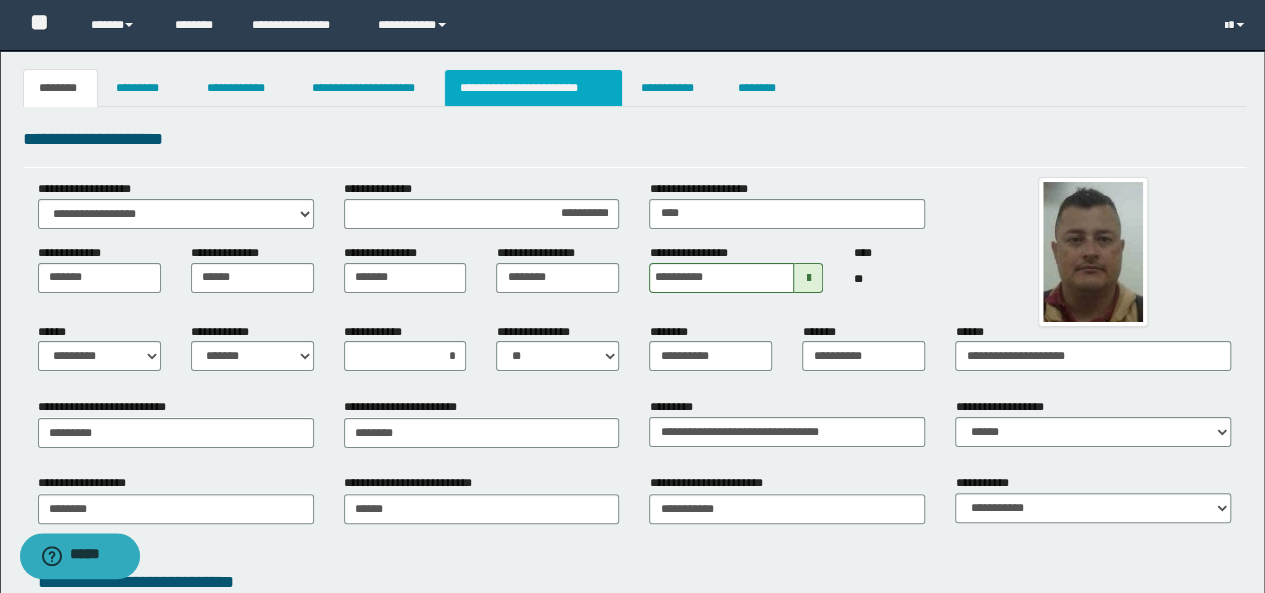 click on "**********" at bounding box center [533, 88] 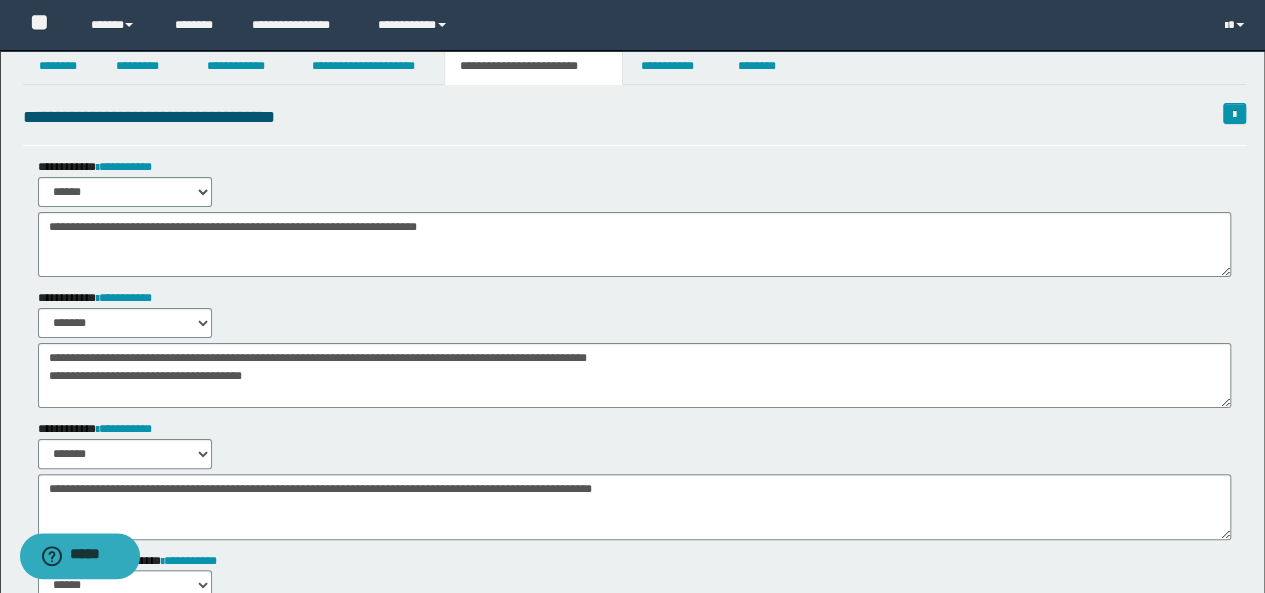 scroll, scrollTop: 0, scrollLeft: 0, axis: both 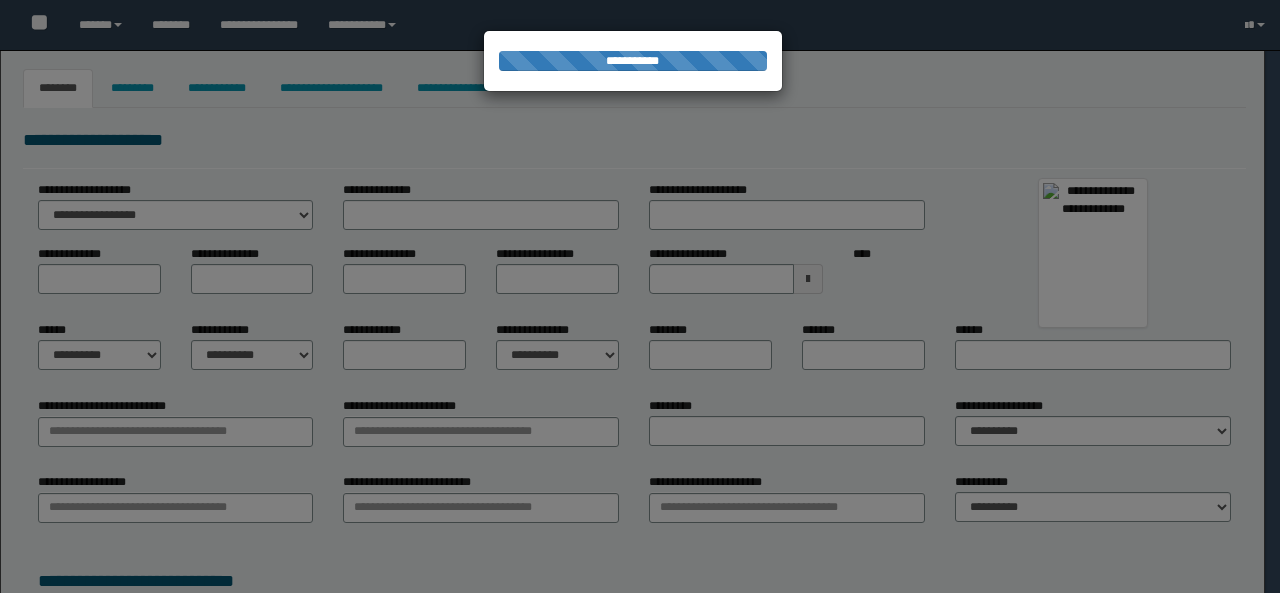 type on "****" 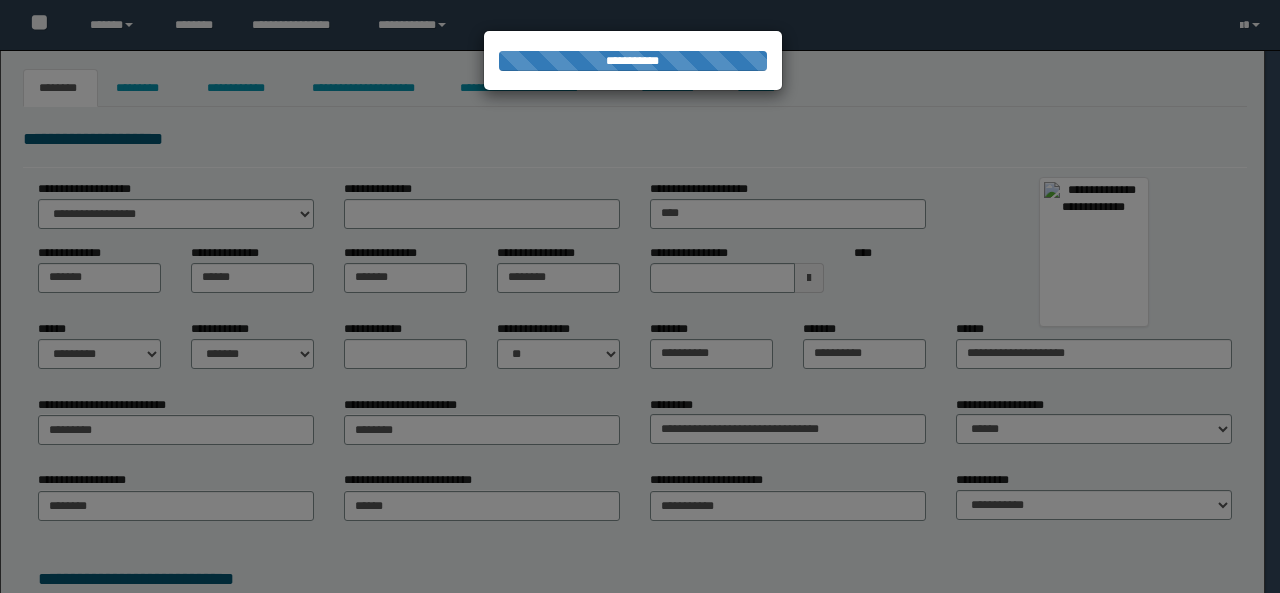 scroll, scrollTop: 0, scrollLeft: 0, axis: both 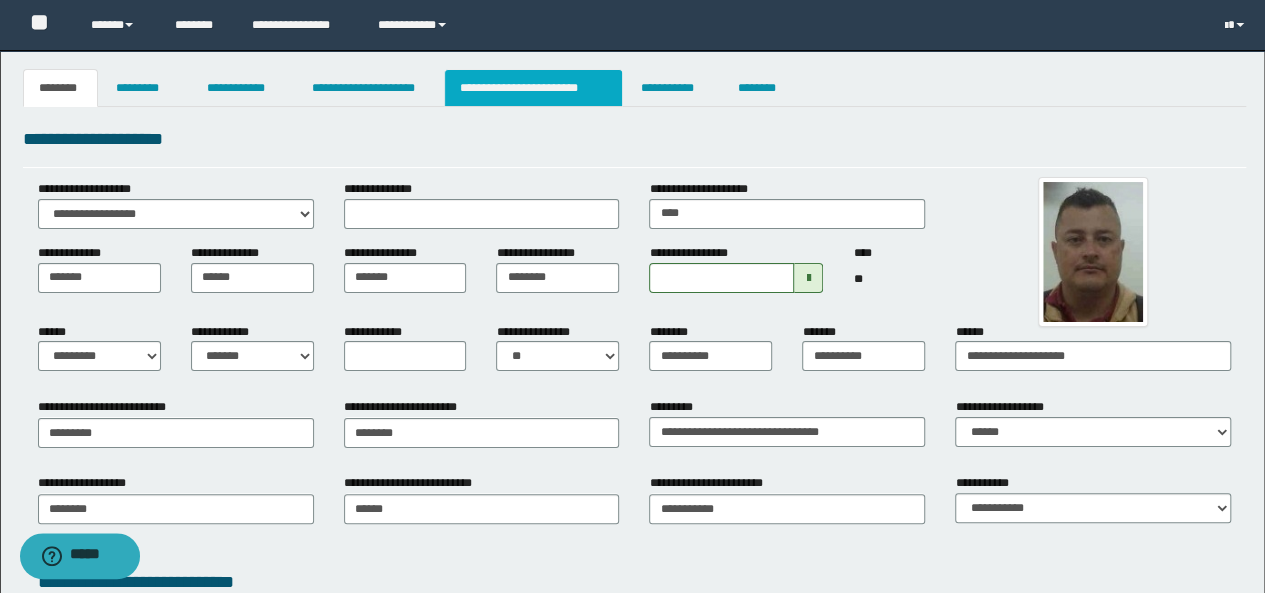 click on "**********" at bounding box center (533, 88) 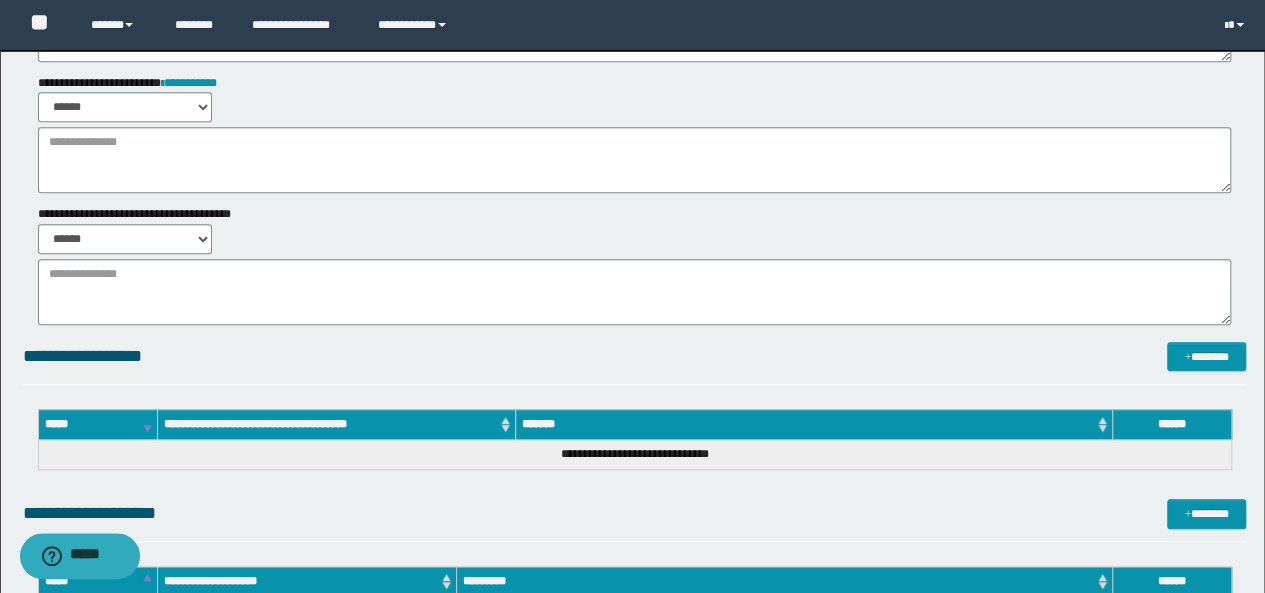 scroll, scrollTop: 0, scrollLeft: 0, axis: both 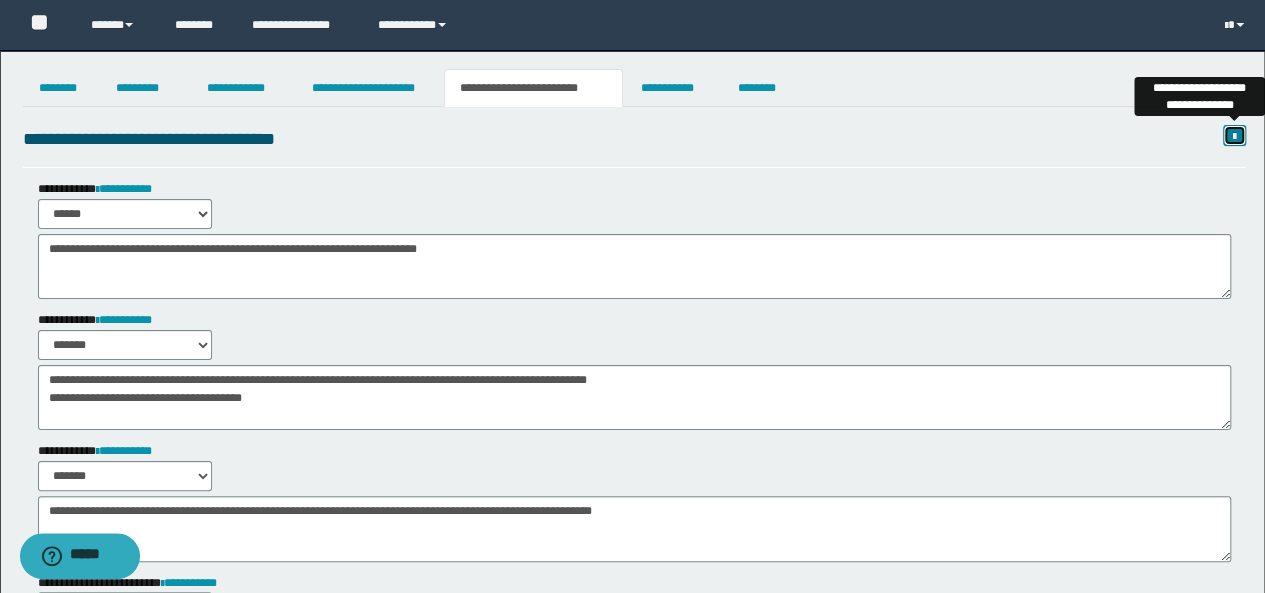 click at bounding box center [1234, 137] 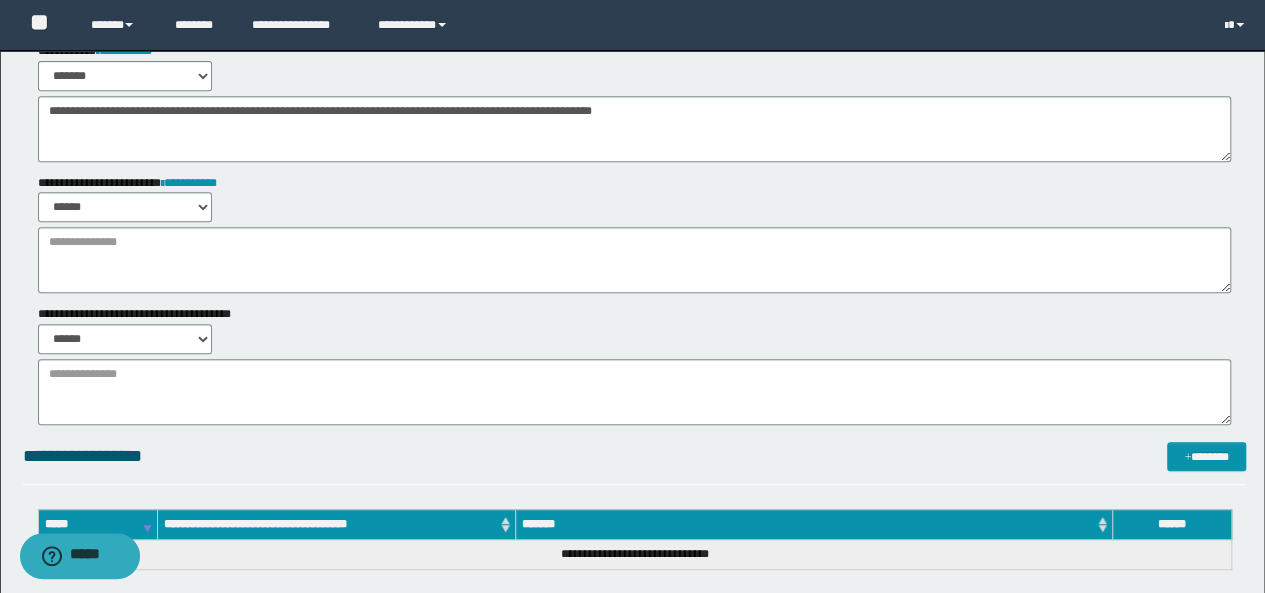 scroll, scrollTop: 0, scrollLeft: 0, axis: both 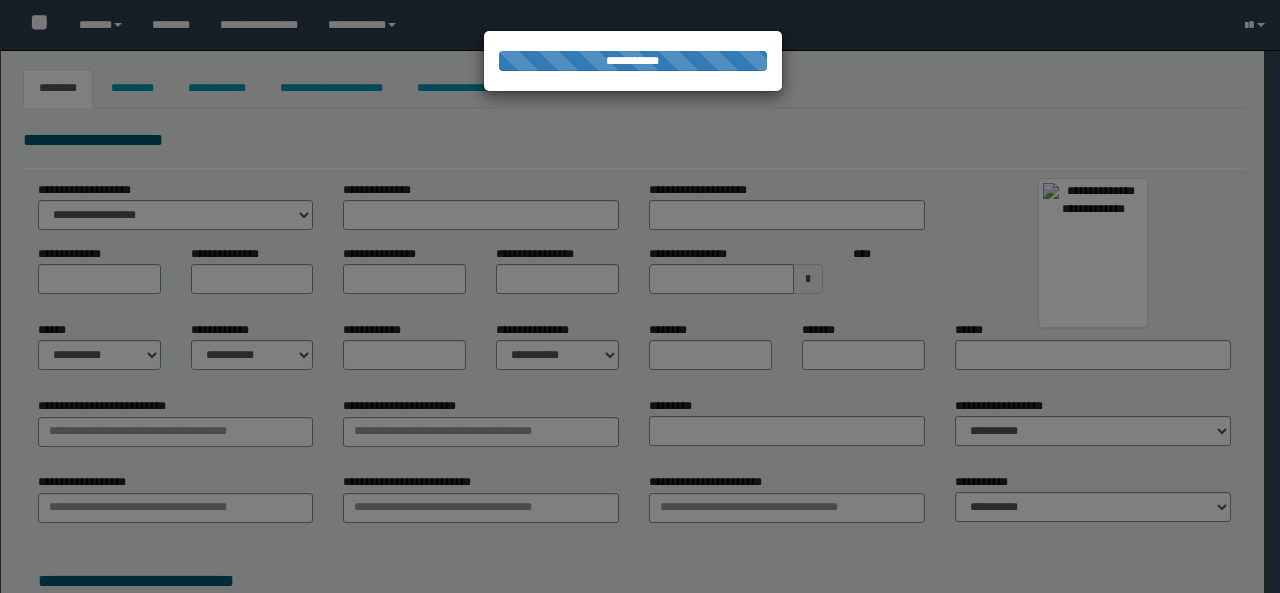 type on "*********" 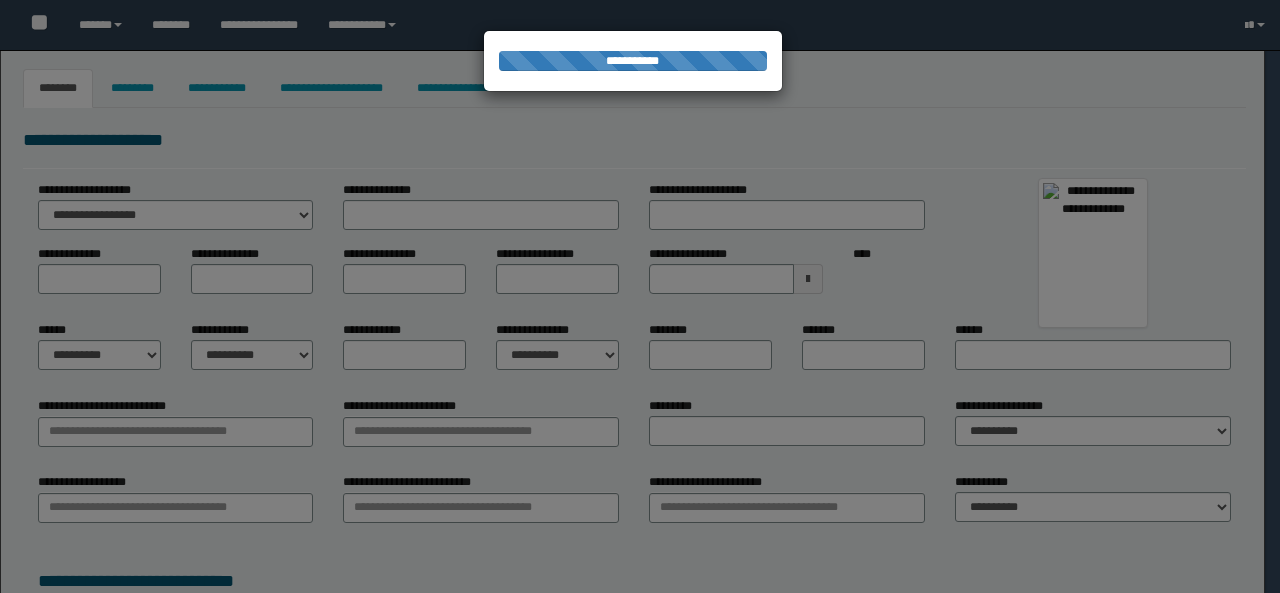 select on "*" 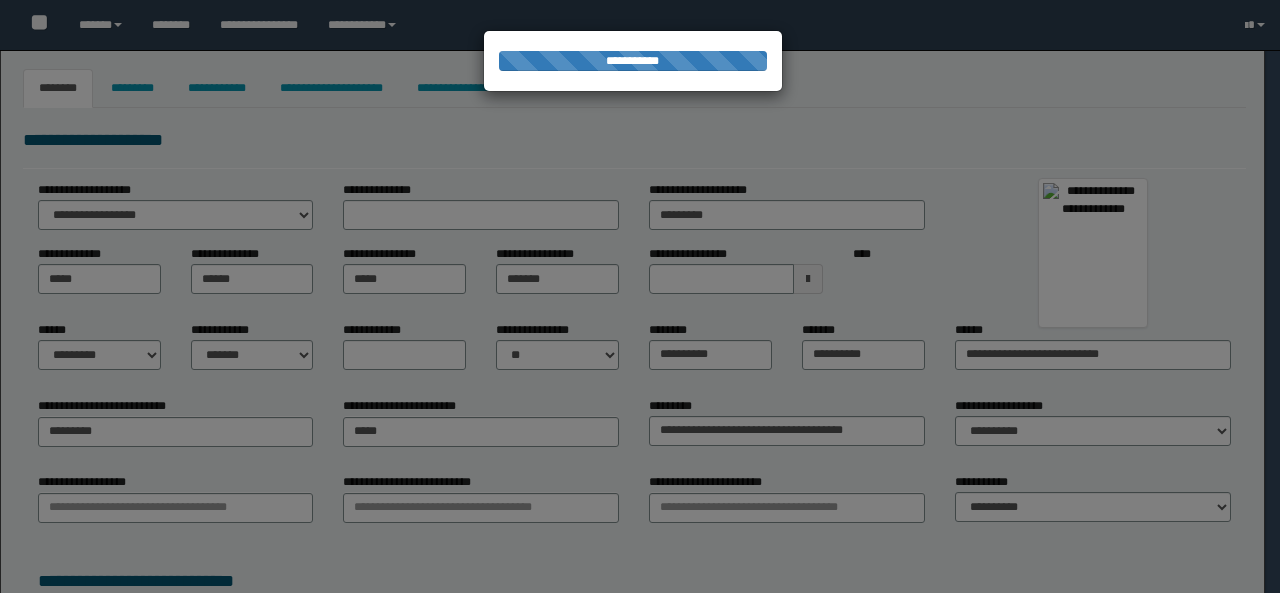 select on "*" 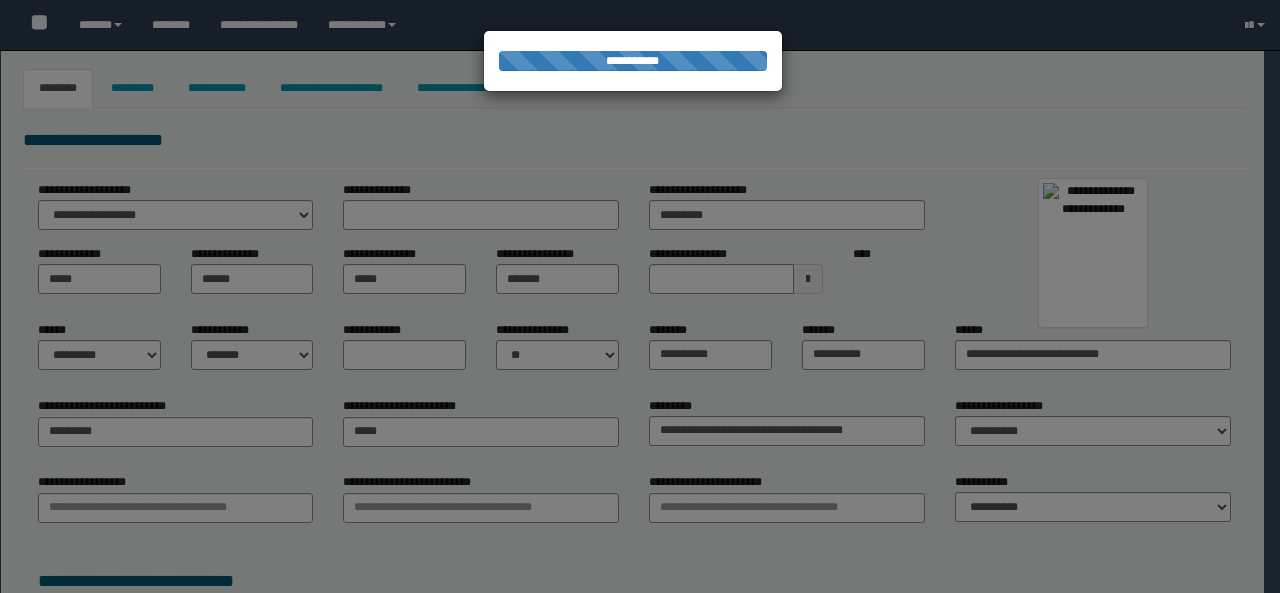type on "********" 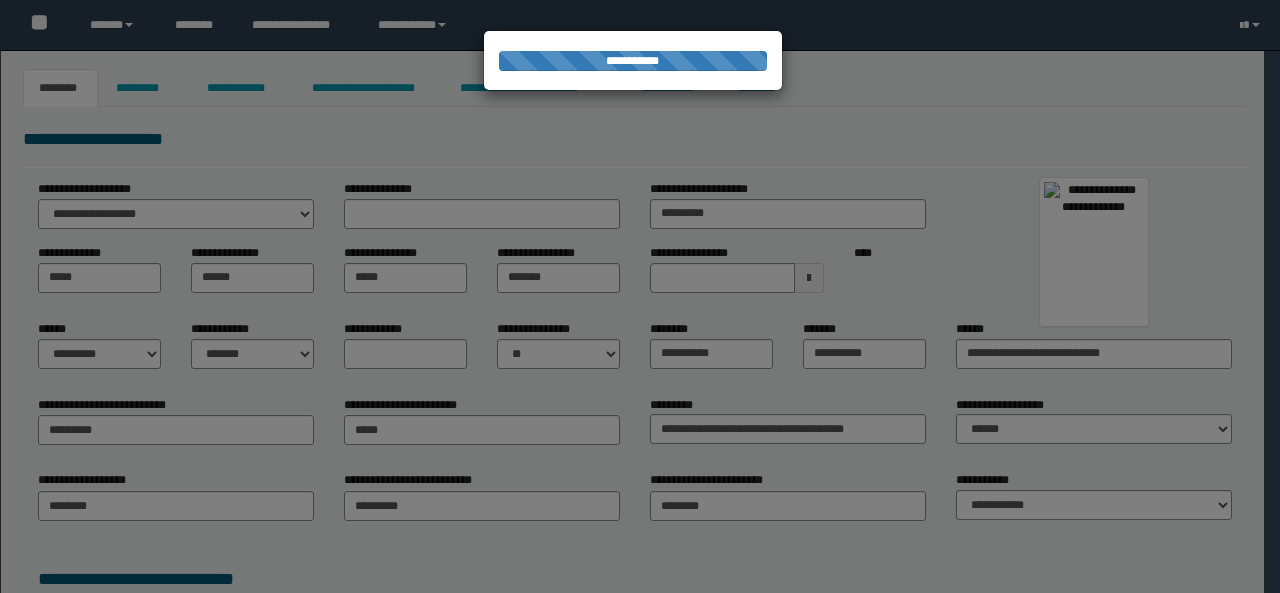 scroll, scrollTop: 0, scrollLeft: 0, axis: both 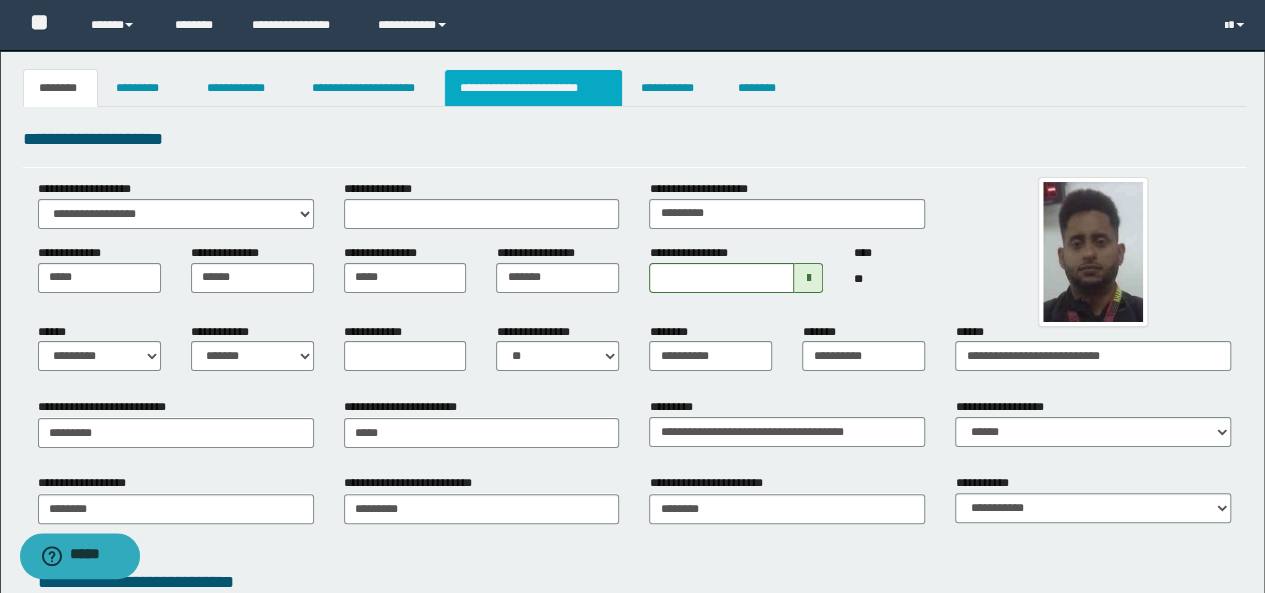 click on "**********" at bounding box center (533, 88) 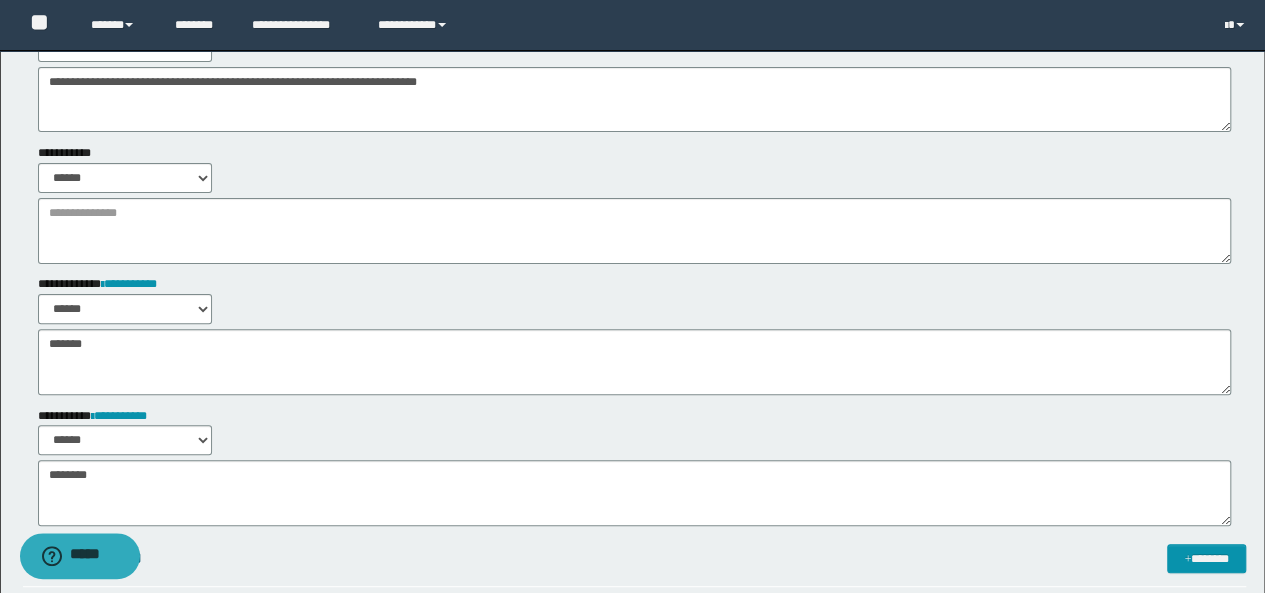 scroll, scrollTop: 0, scrollLeft: 0, axis: both 